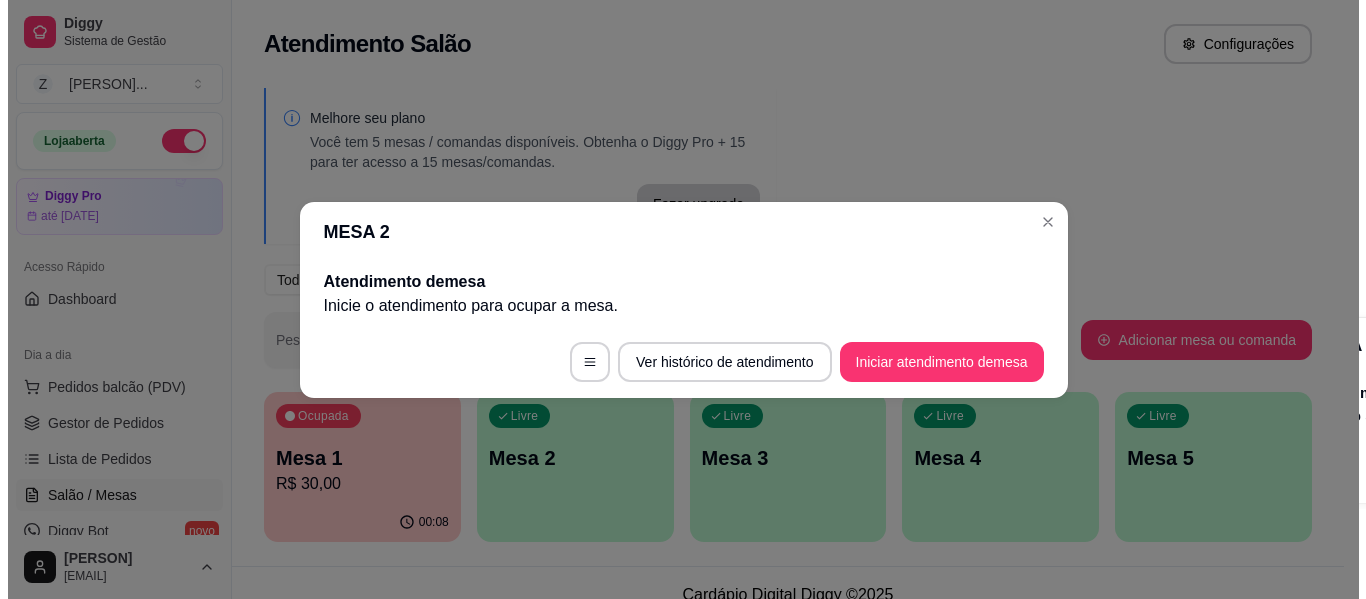 scroll, scrollTop: 0, scrollLeft: 0, axis: both 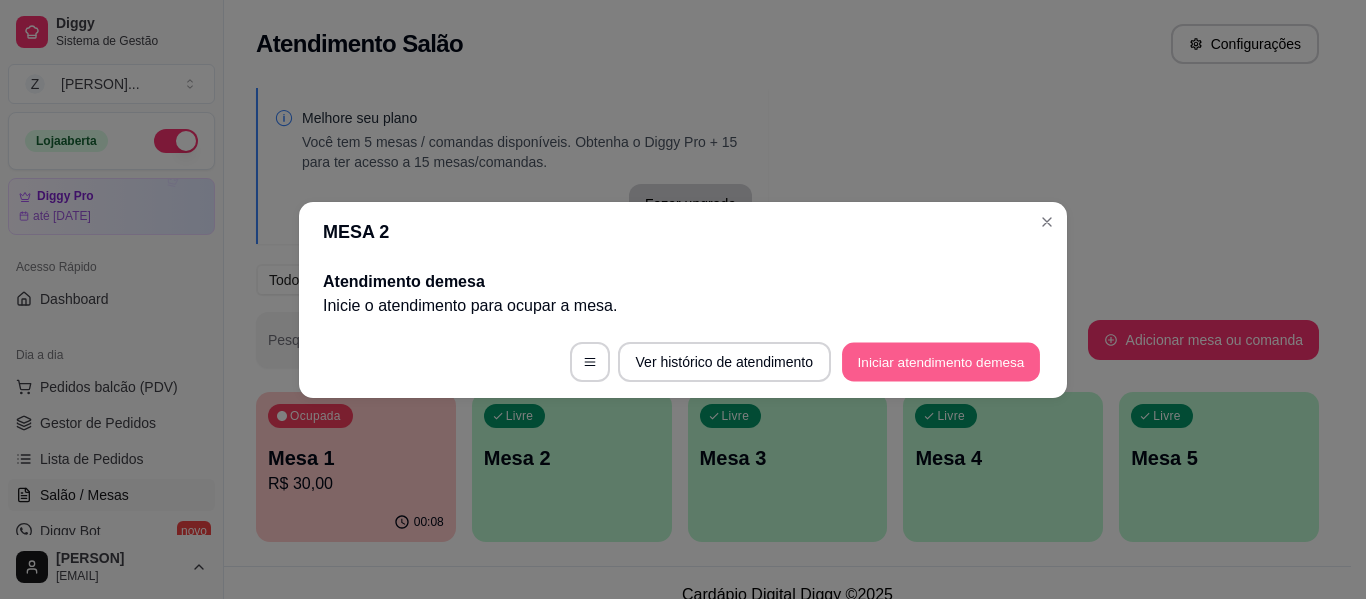 click on "Iniciar atendimento de  mesa" at bounding box center [941, 361] 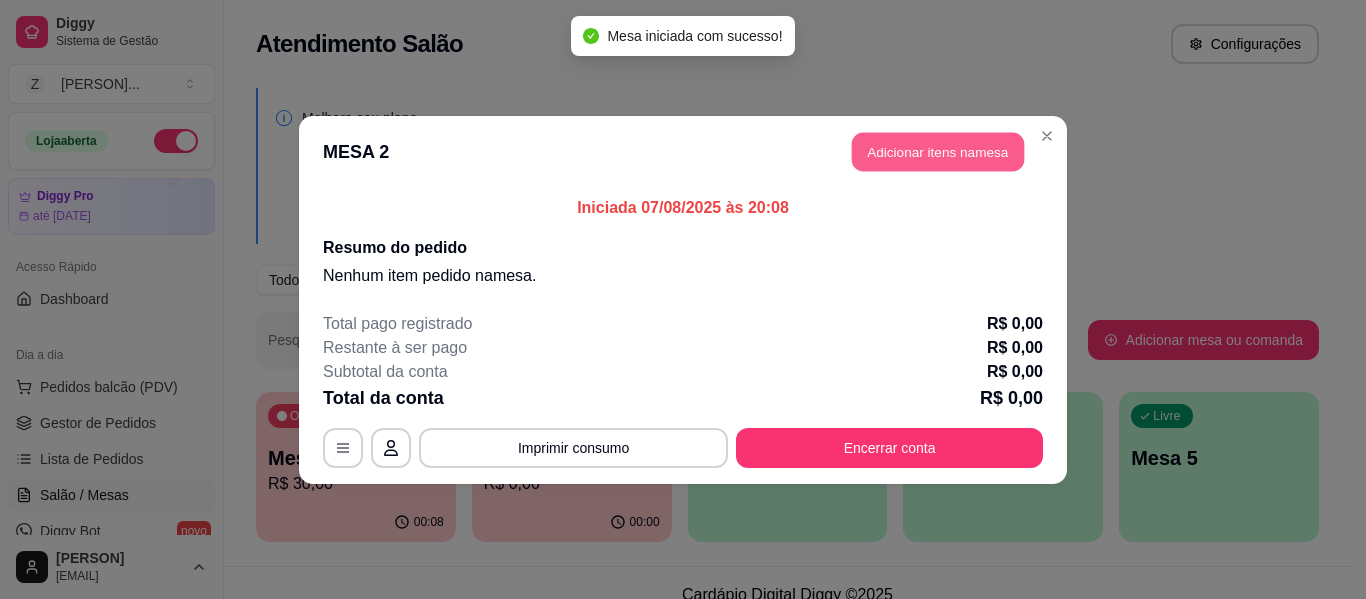click on "Adicionar itens na  mesa" at bounding box center [938, 151] 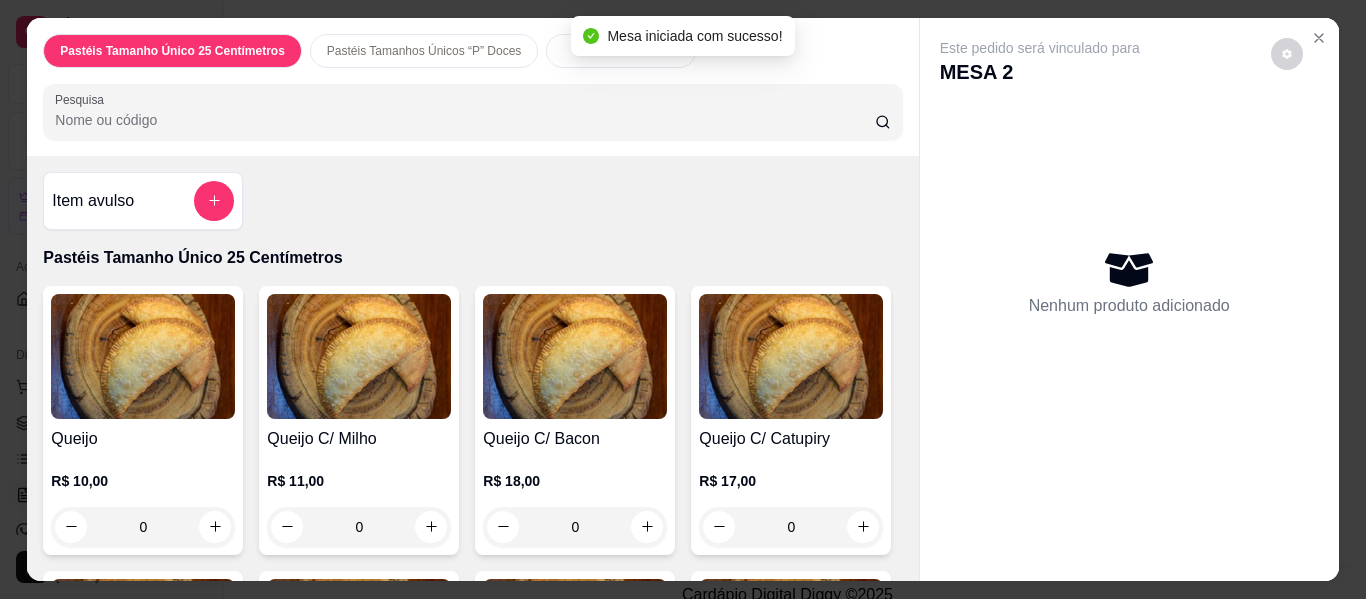 click on "Pesquisa" at bounding box center (465, 120) 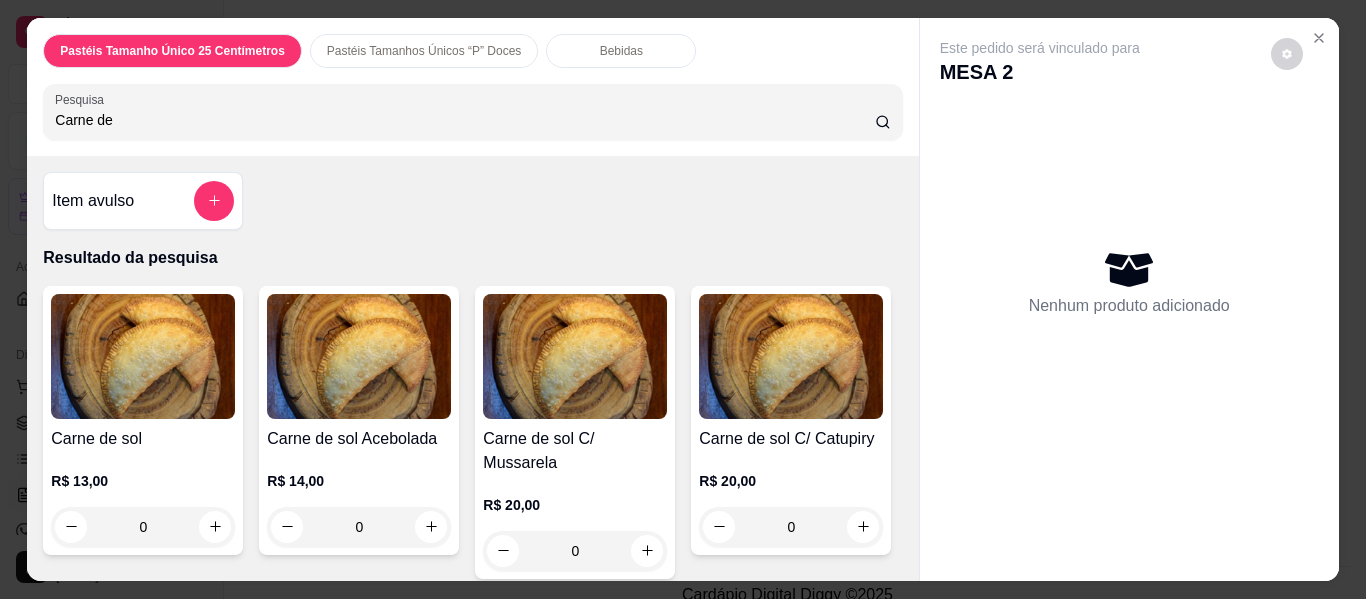 type on "Carne de" 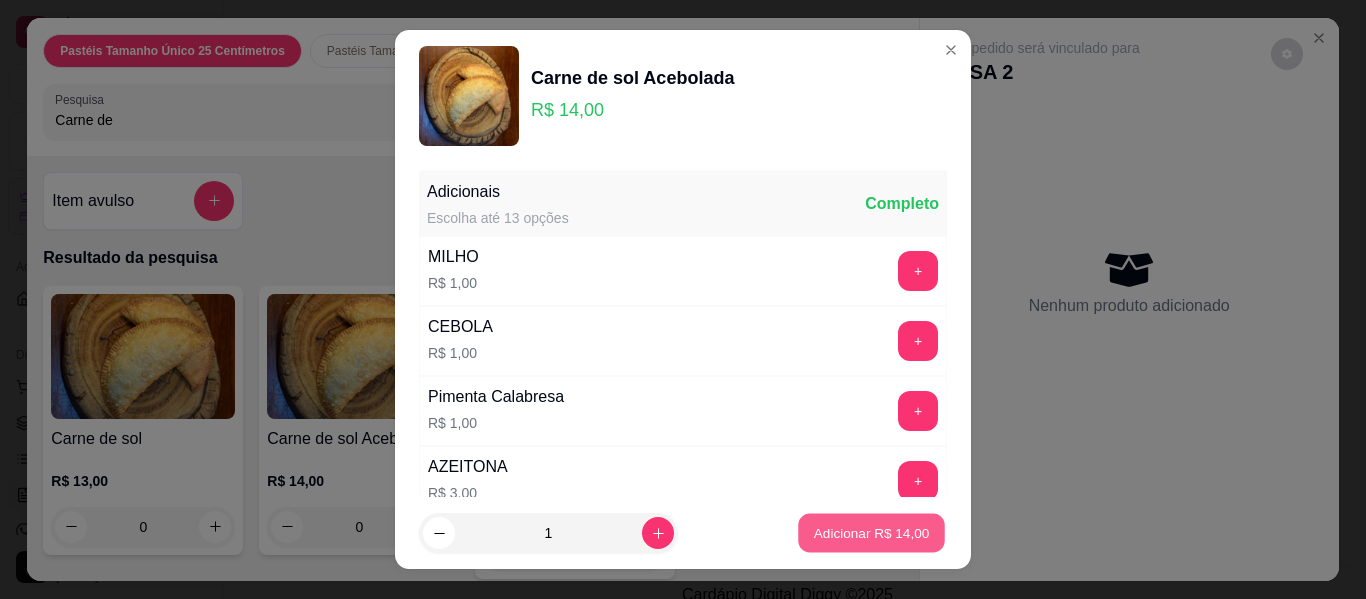 click on "Adicionar   R$ 14,00" at bounding box center (872, 532) 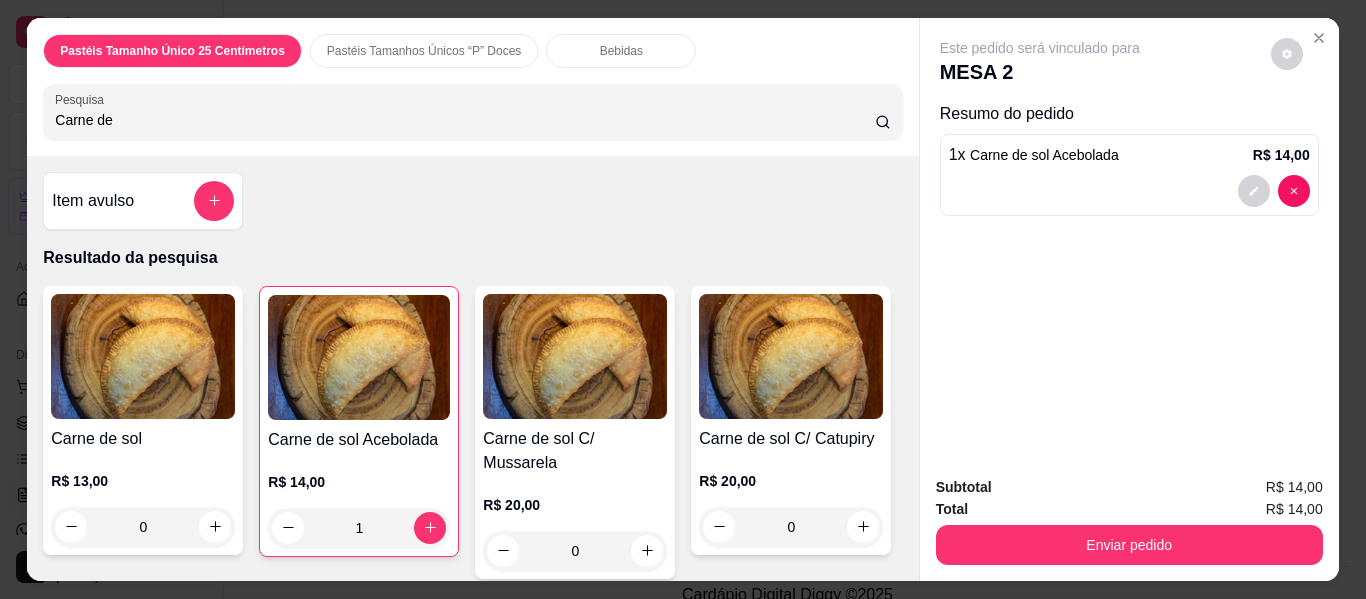 click on "Bebidas" at bounding box center [621, 51] 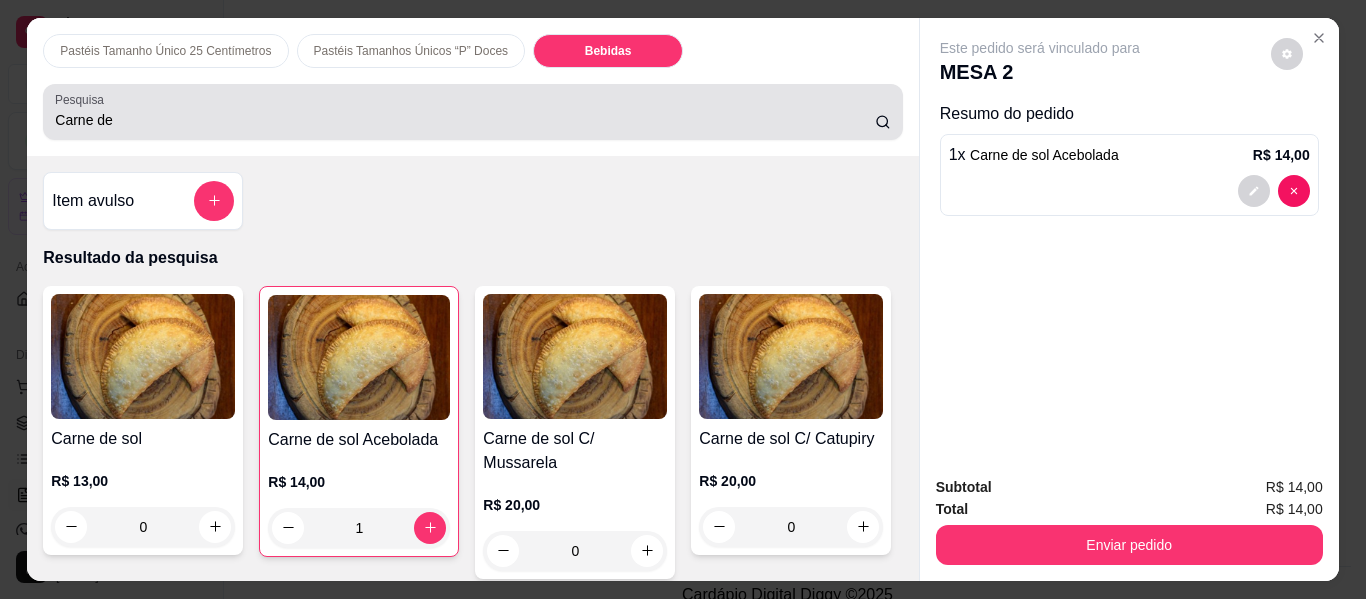 scroll, scrollTop: 4918, scrollLeft: 0, axis: vertical 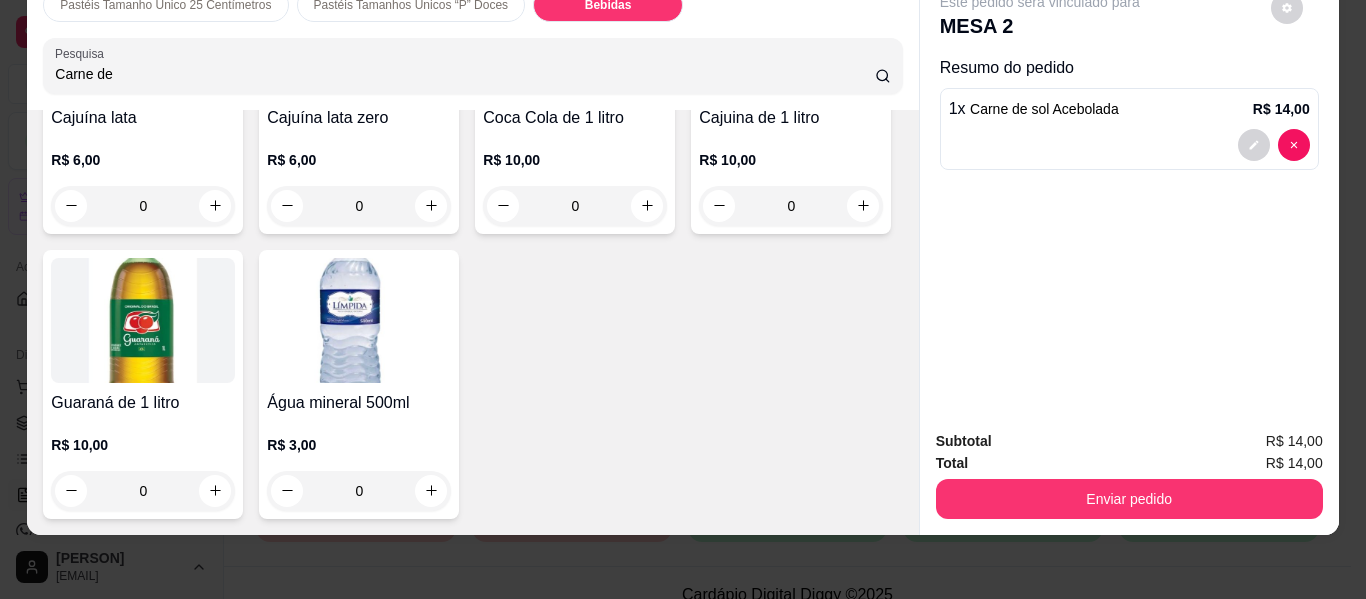 click at bounding box center (143, -250) 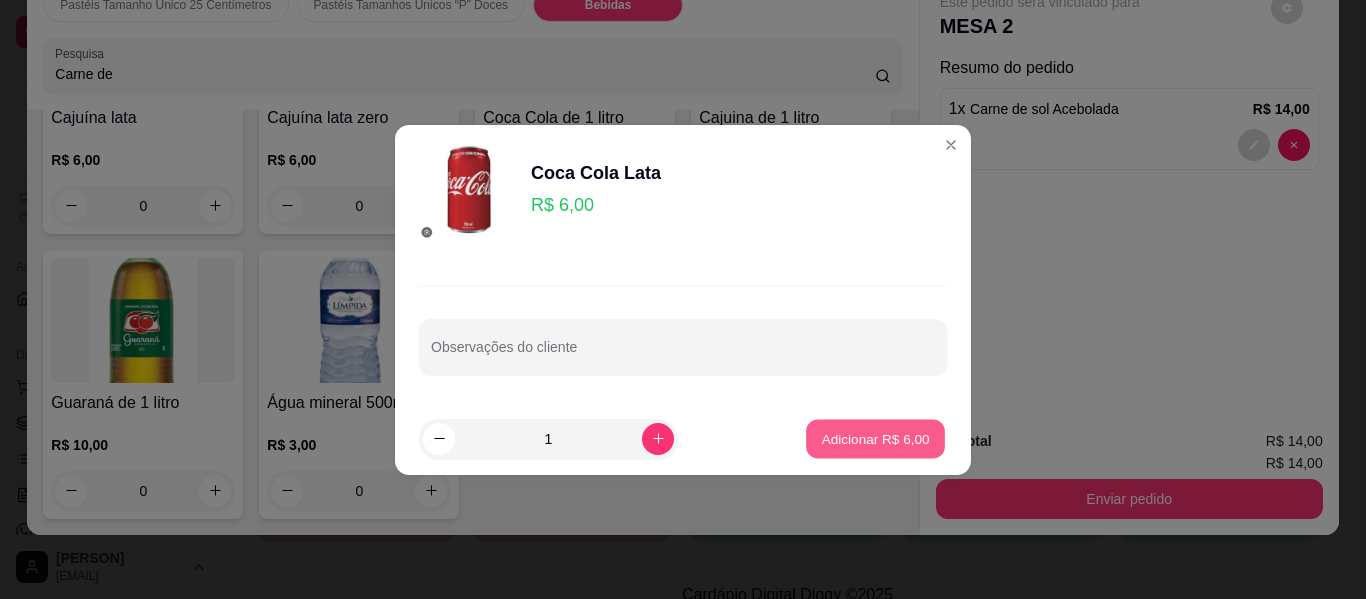 click on "Adicionar   R$ 6,00" at bounding box center (875, 438) 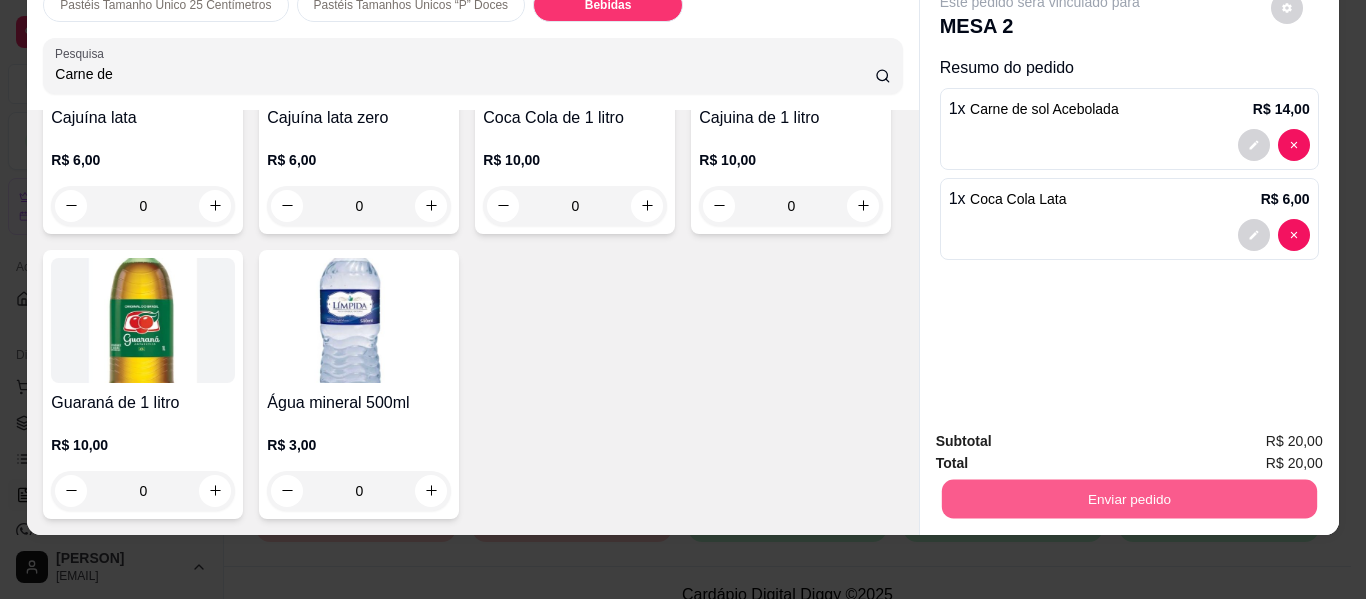 click on "Enviar pedido" at bounding box center [1128, 499] 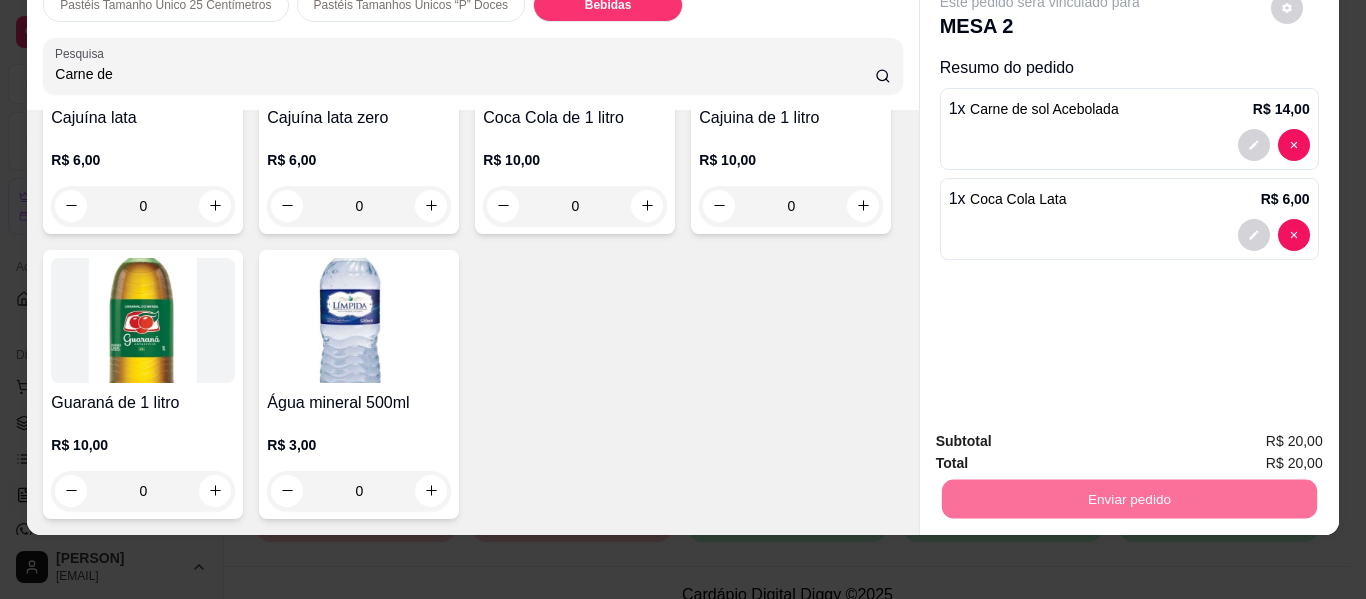click on "Não registrar e enviar pedido" at bounding box center (1063, 434) 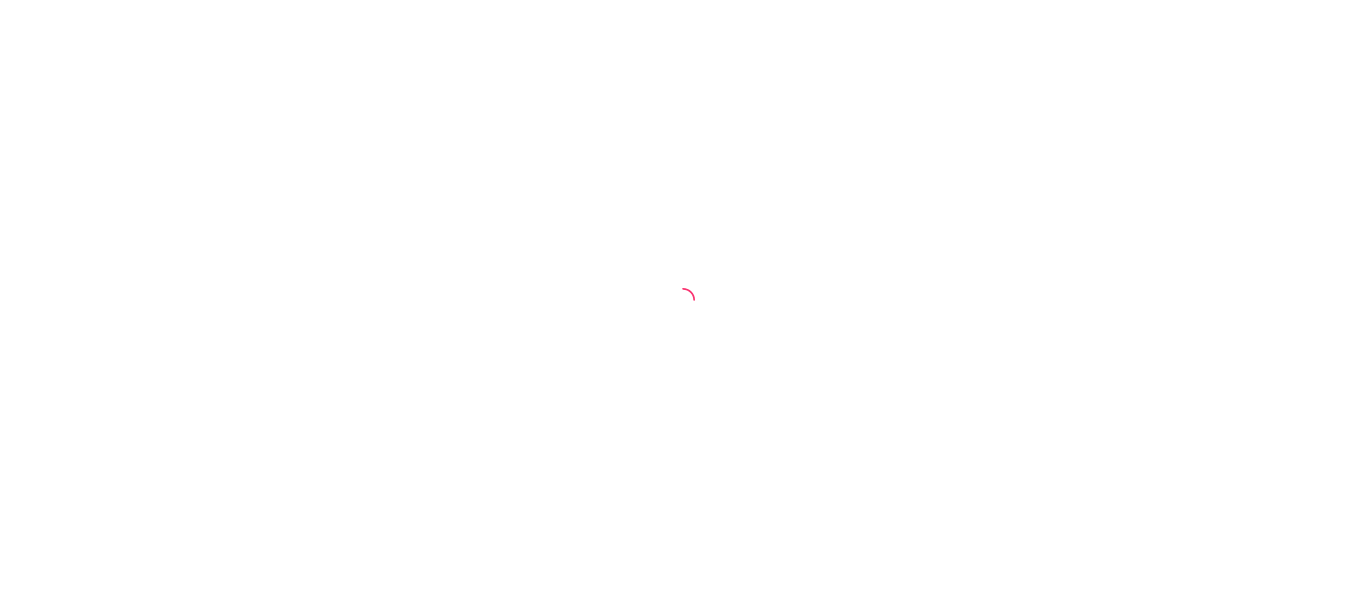scroll, scrollTop: 0, scrollLeft: 0, axis: both 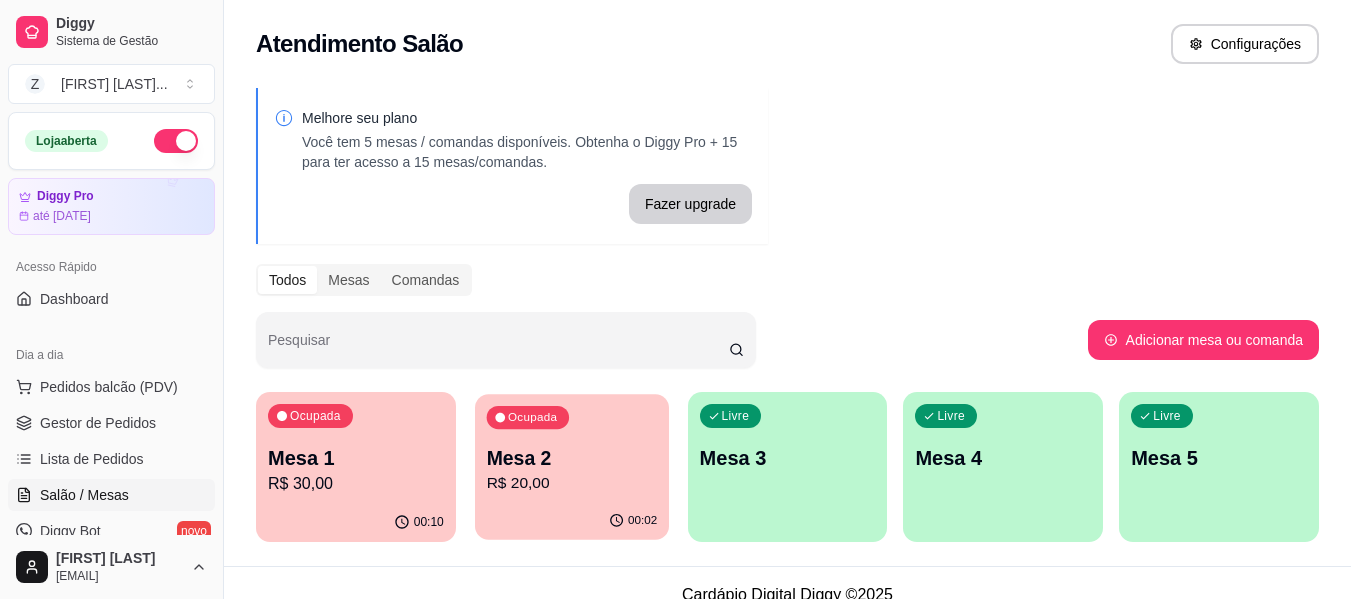 click on "00:02" at bounding box center (572, 521) 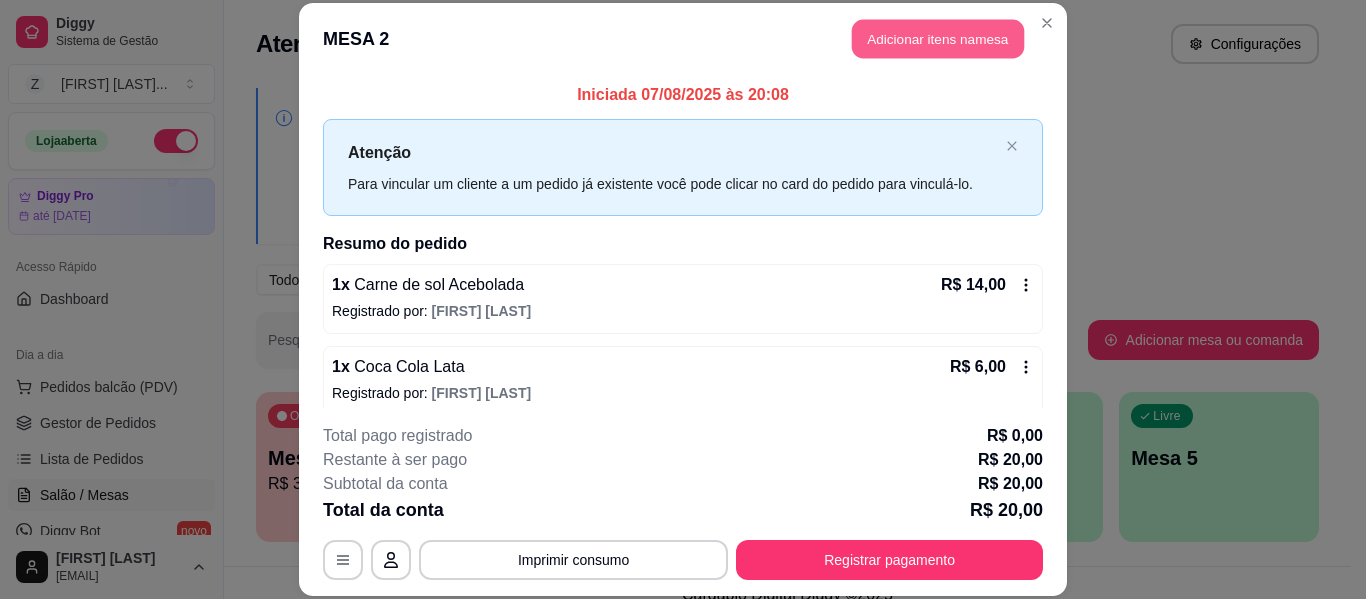 click on "Adicionar itens na  mesa" at bounding box center [938, 39] 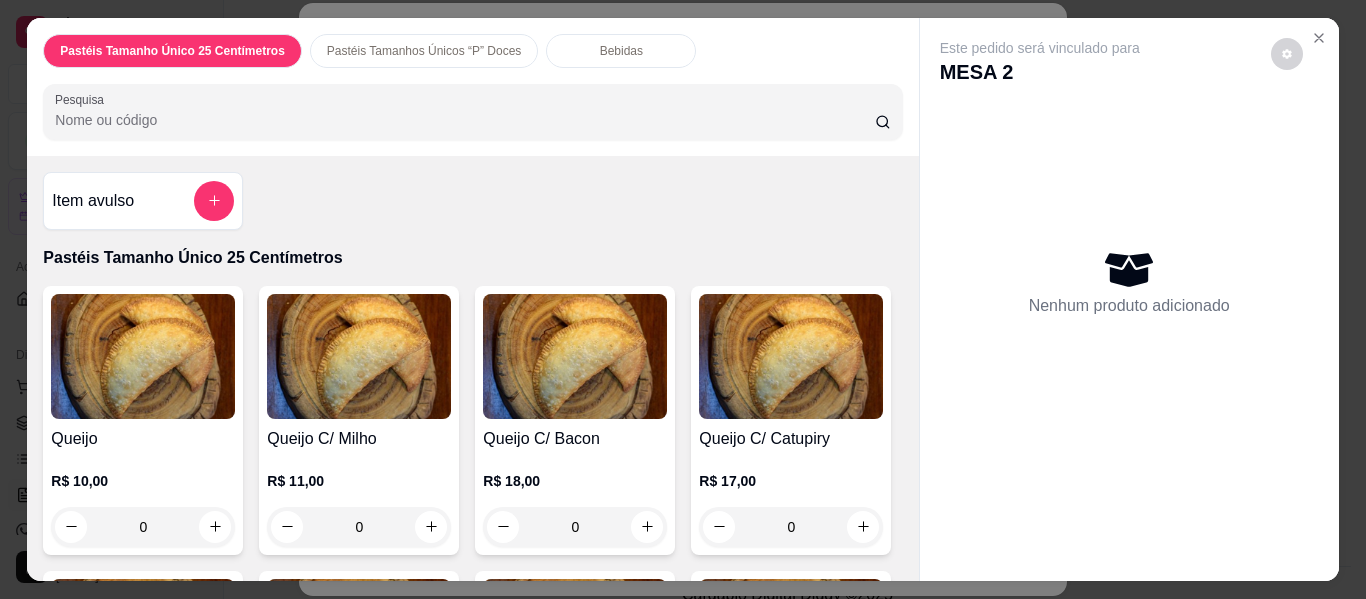 click on "Bebidas" at bounding box center (621, 51) 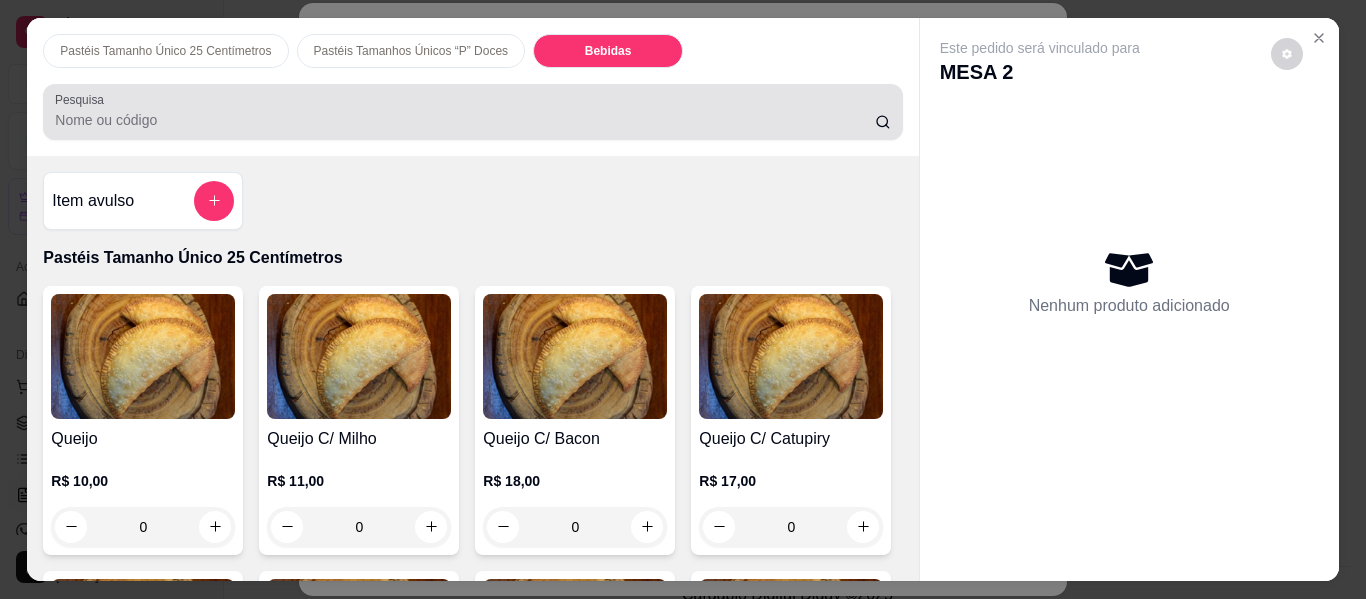 scroll, scrollTop: 4280, scrollLeft: 0, axis: vertical 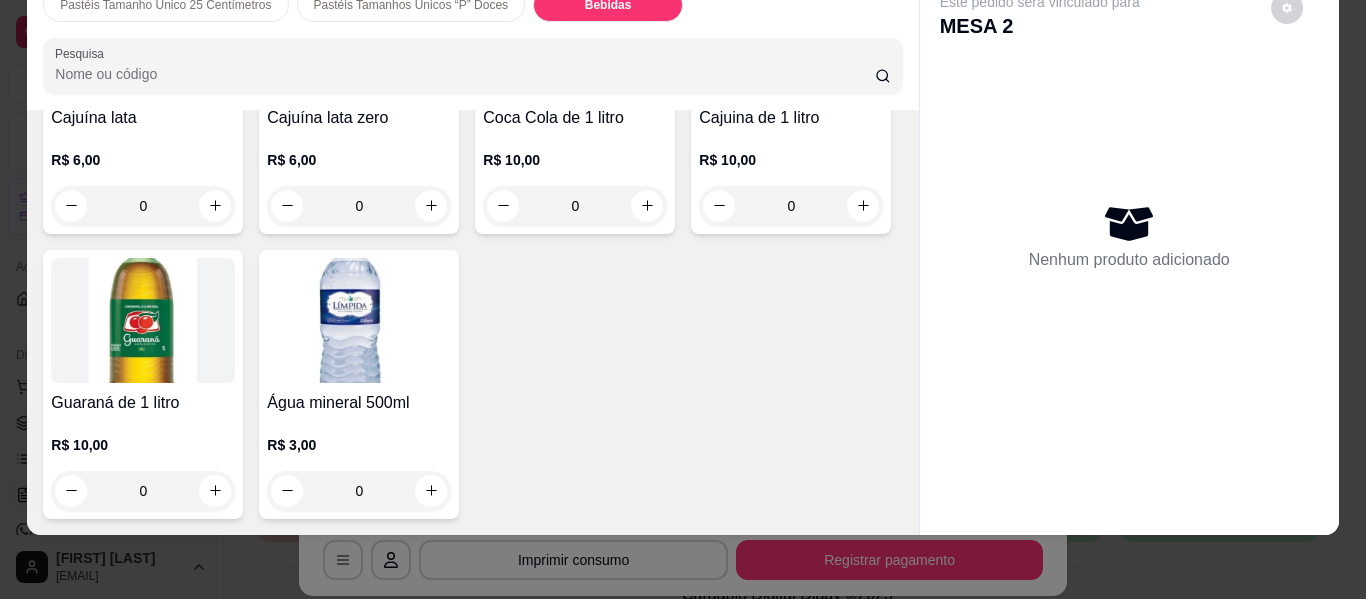 click at bounding box center (143, -250) 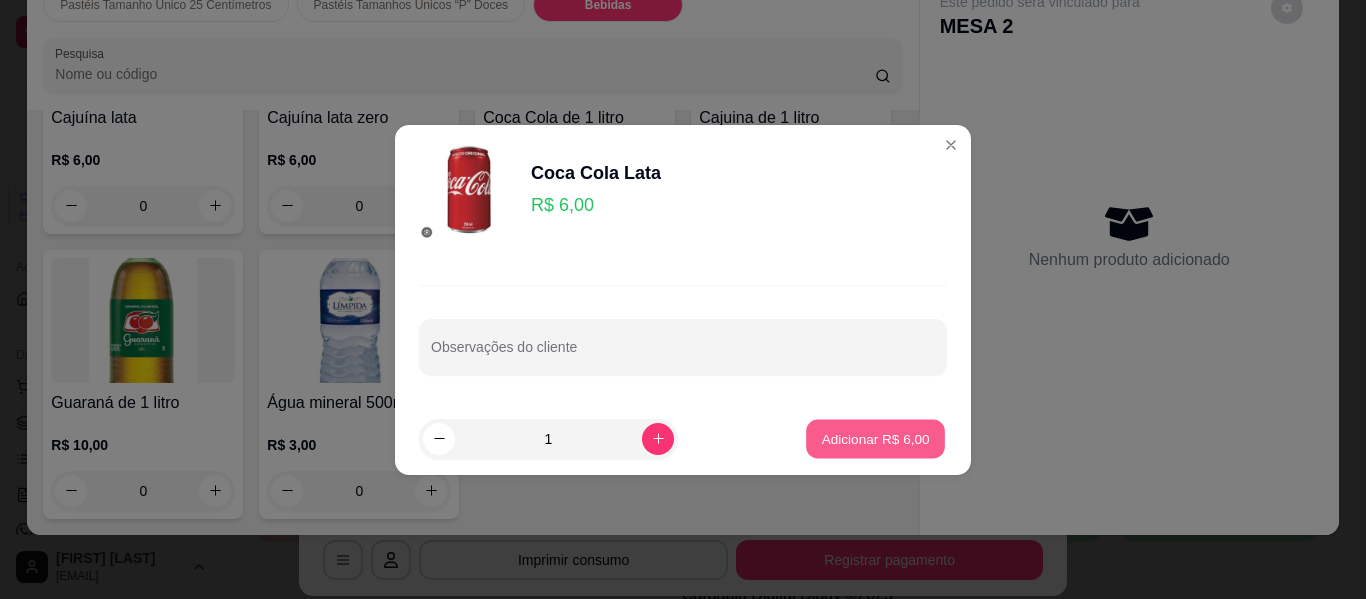 click on "Adicionar   R$ 6,00" at bounding box center (875, 438) 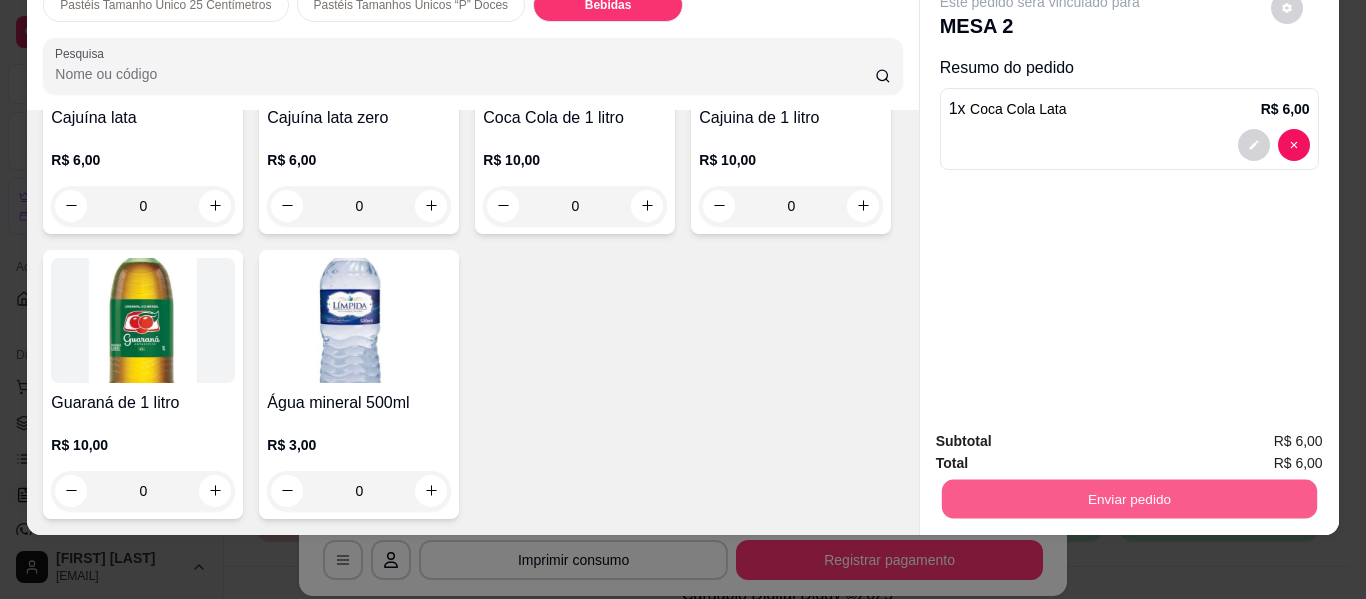 click on "Enviar pedido" at bounding box center [1128, 499] 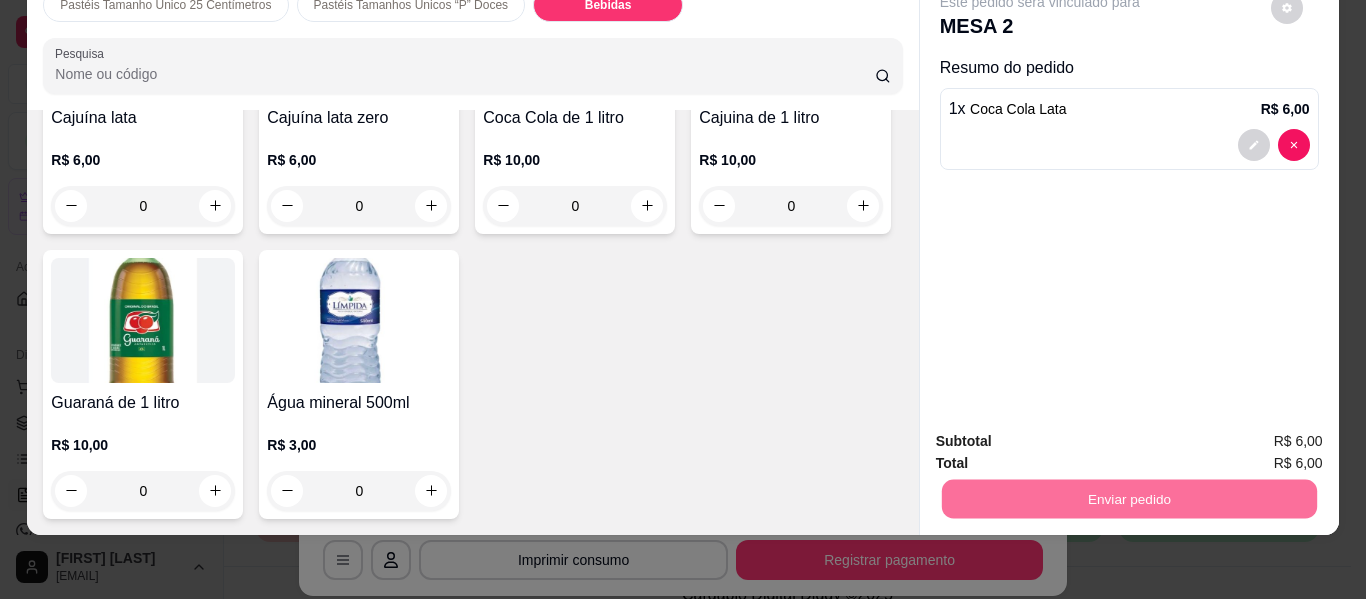 click on "Não registrar e enviar pedido" at bounding box center (1063, 435) 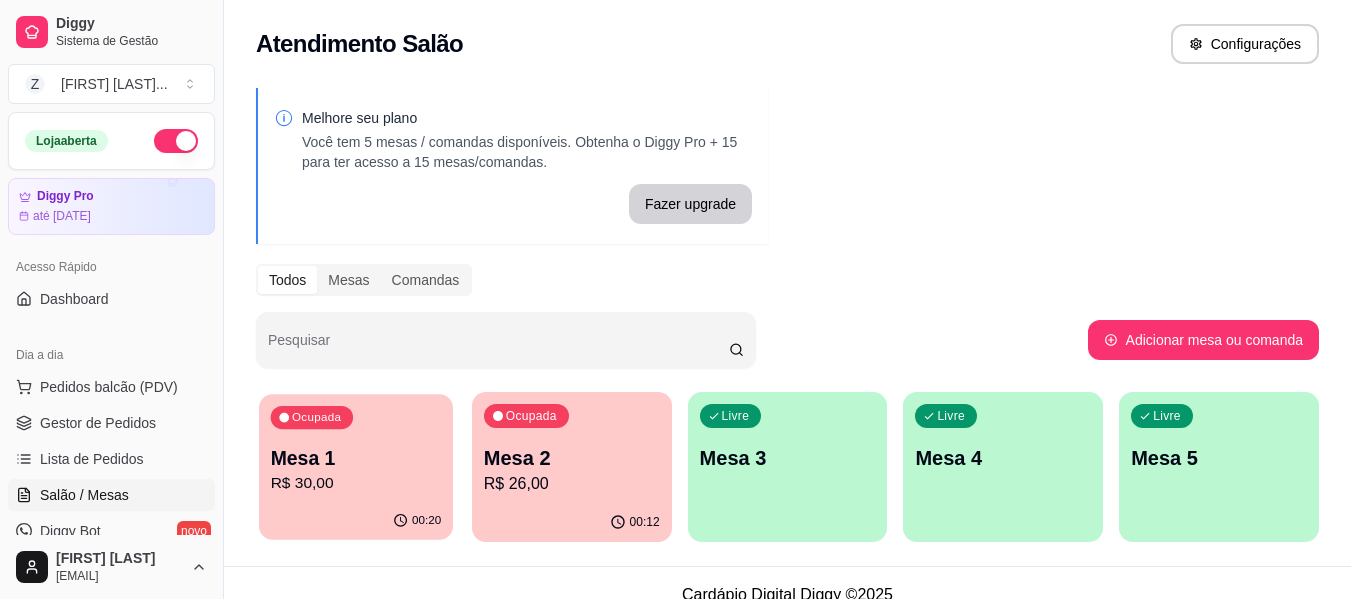 click on "Mesa 1" at bounding box center (356, 458) 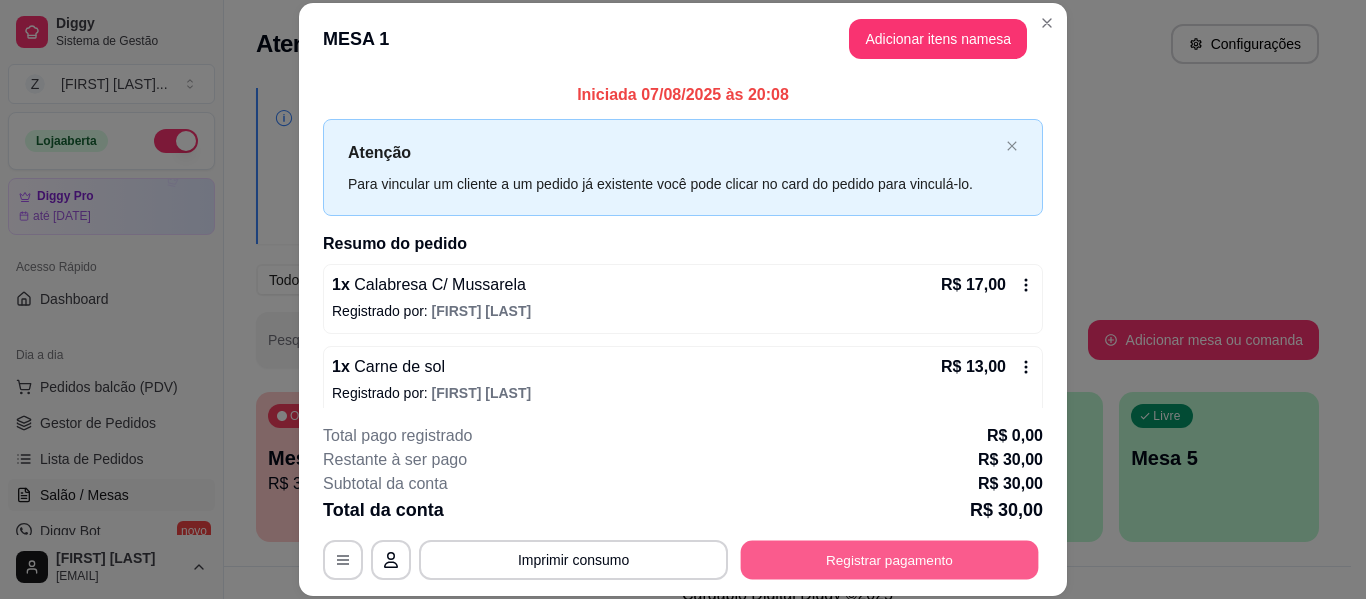 click on "Registrar pagamento" at bounding box center (890, 560) 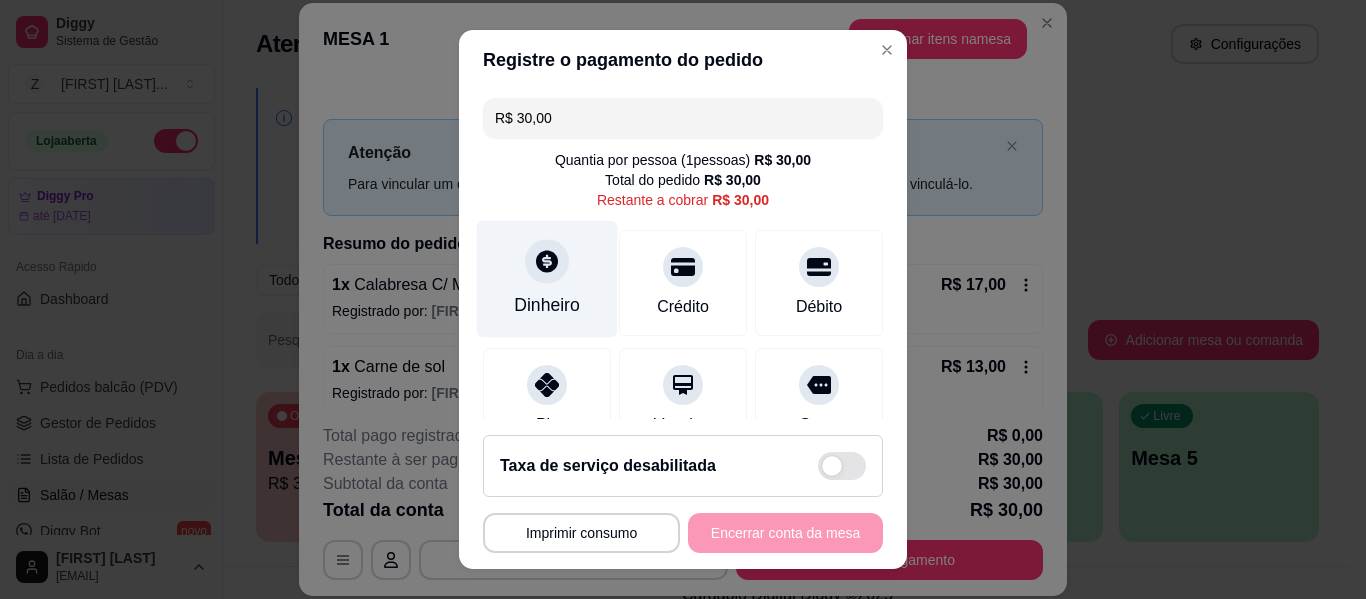 click 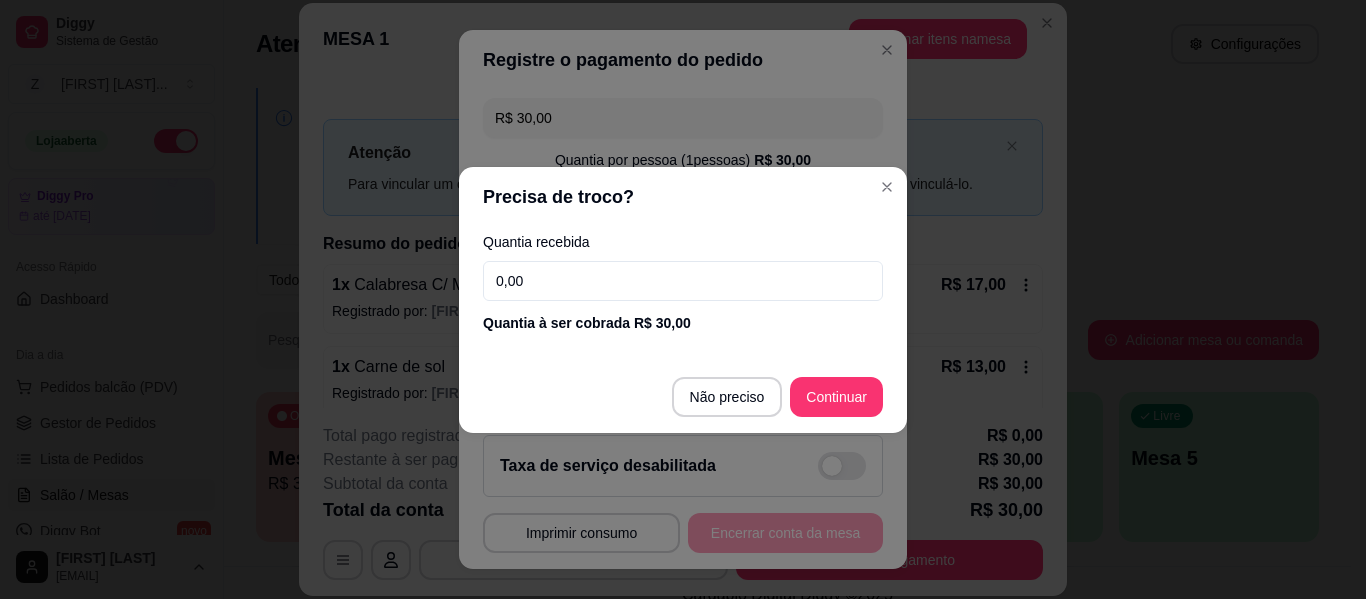 click on "0,00" at bounding box center [683, 281] 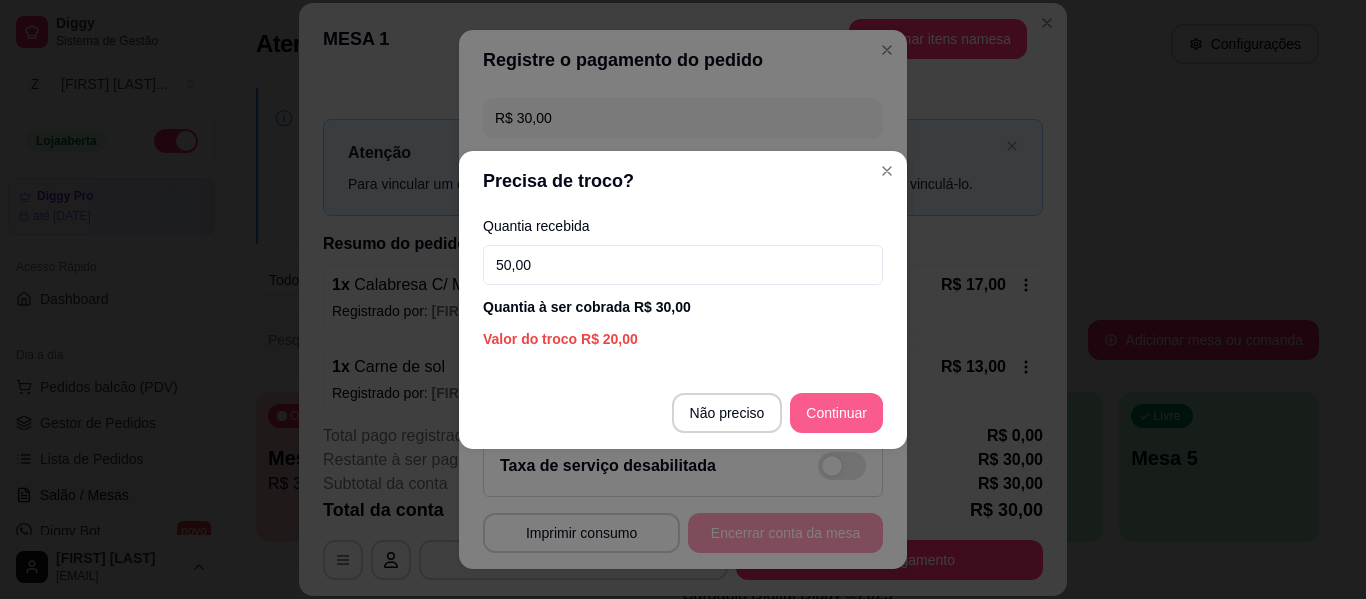 type on "50,00" 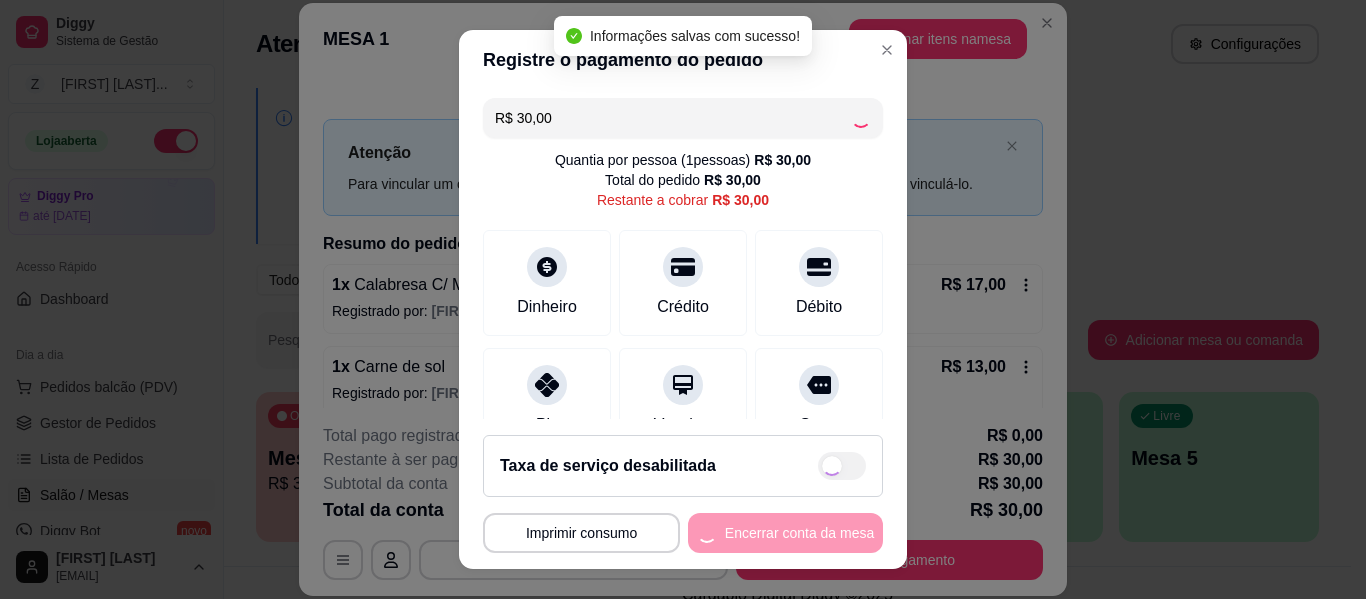 type on "R$ 0,00" 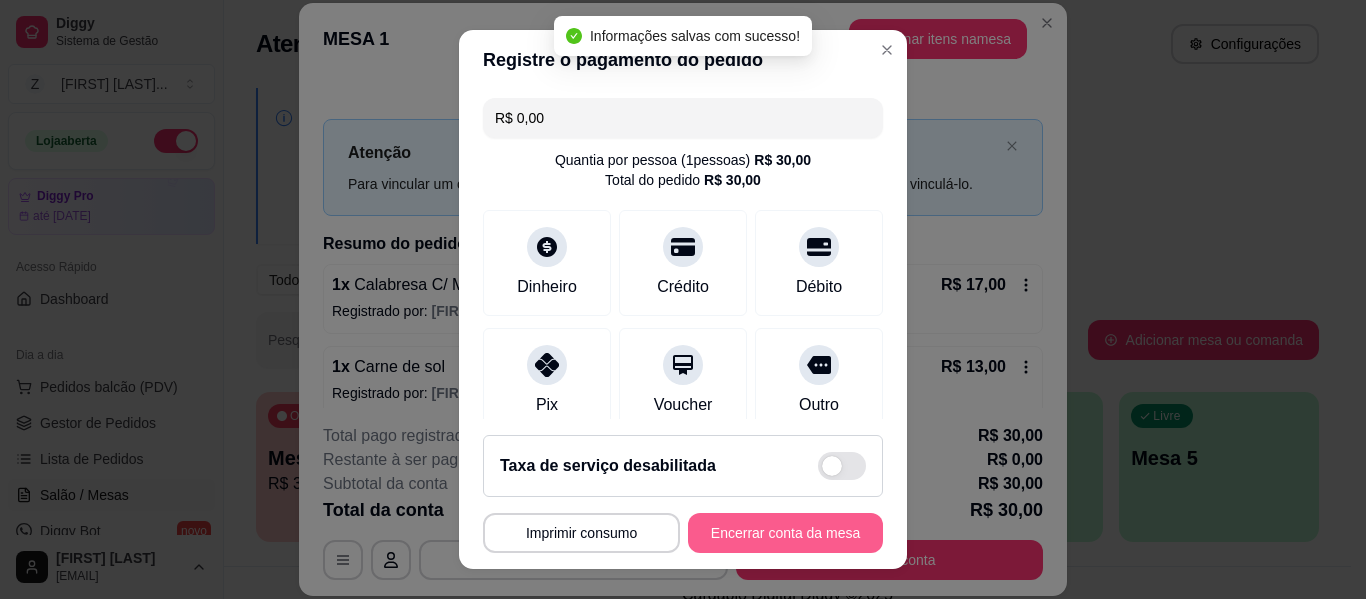 click on "Encerrar conta da mesa" at bounding box center (785, 533) 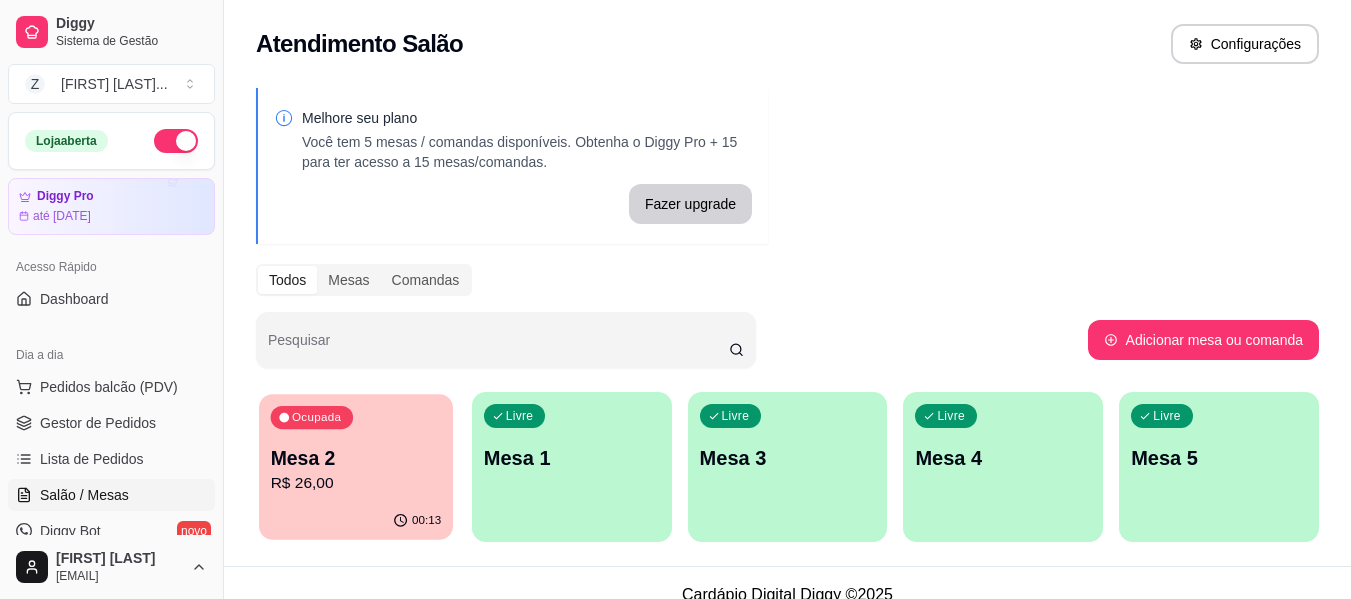 click on "Mesa 2" at bounding box center [356, 458] 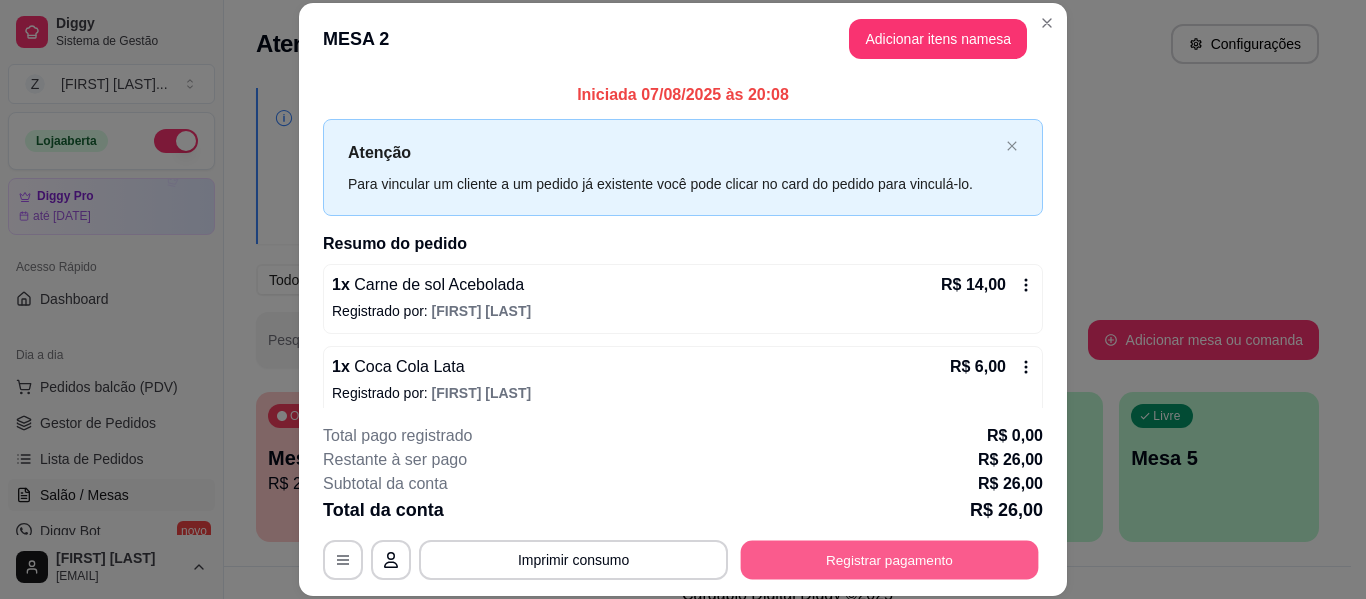 click on "Registrar pagamento" at bounding box center [890, 560] 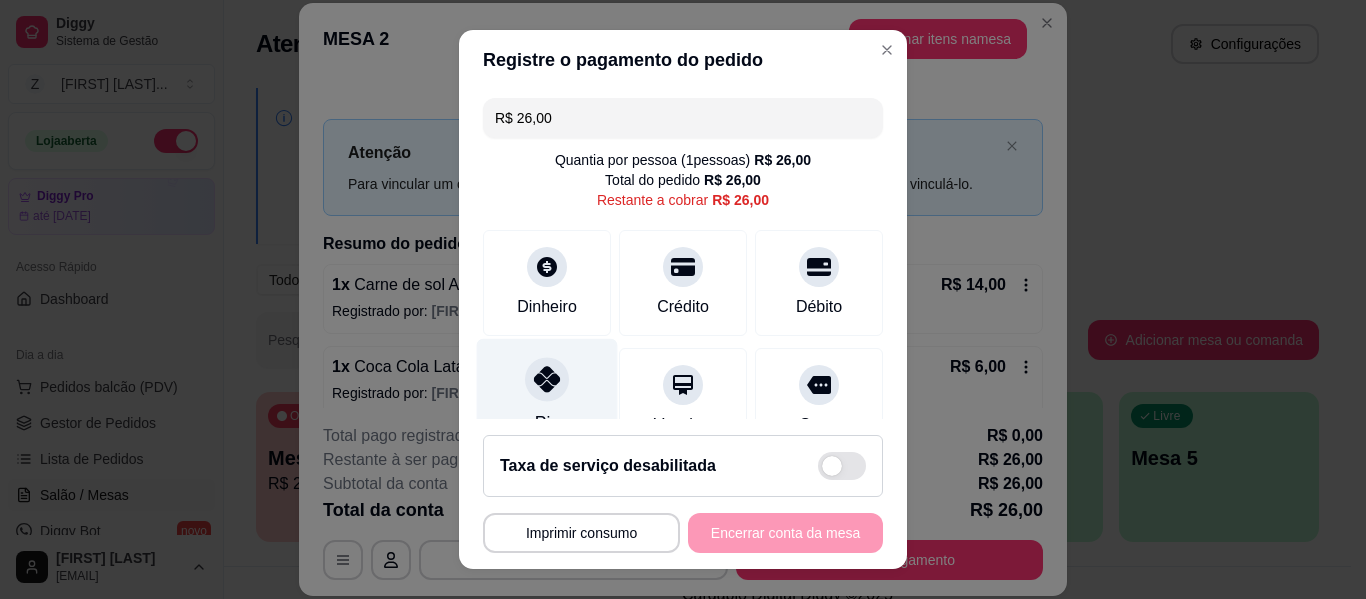 click 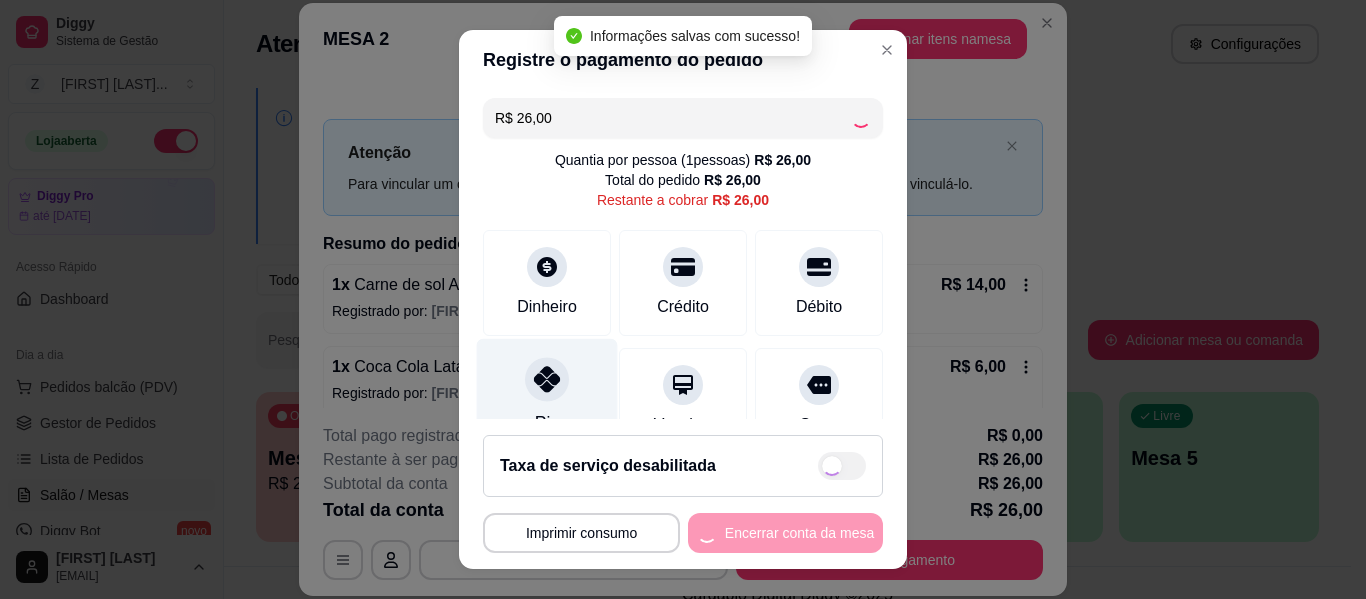type on "R$ 0,00" 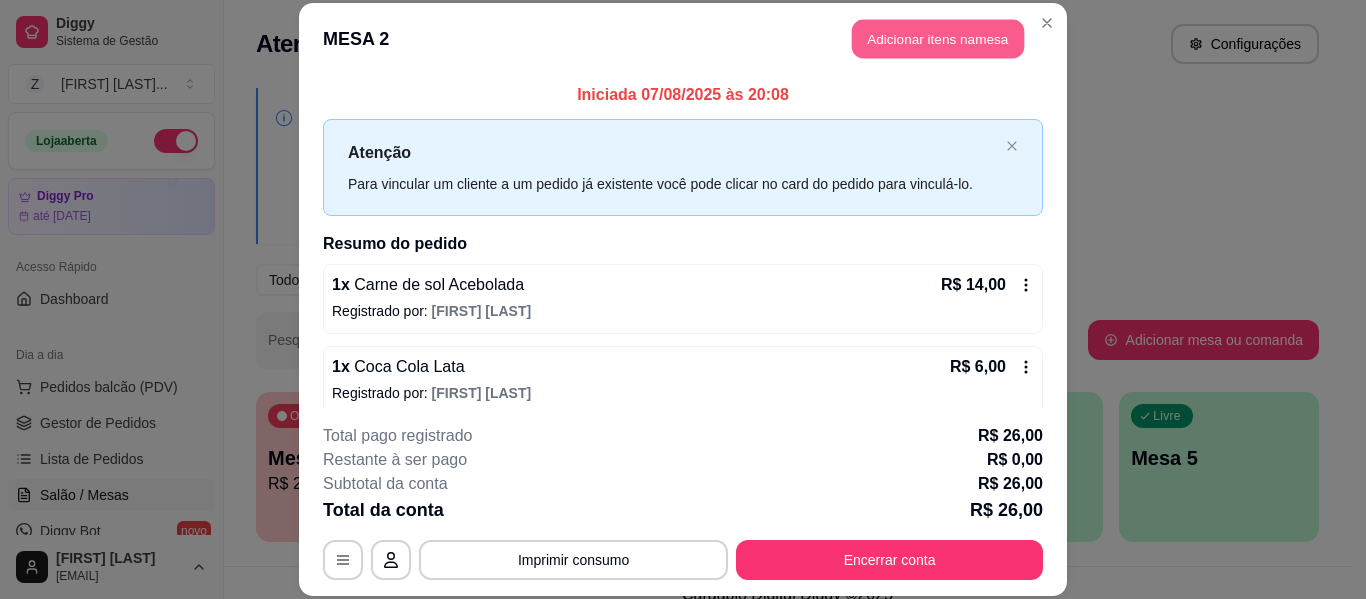 click on "Adicionar itens na  mesa" at bounding box center (938, 39) 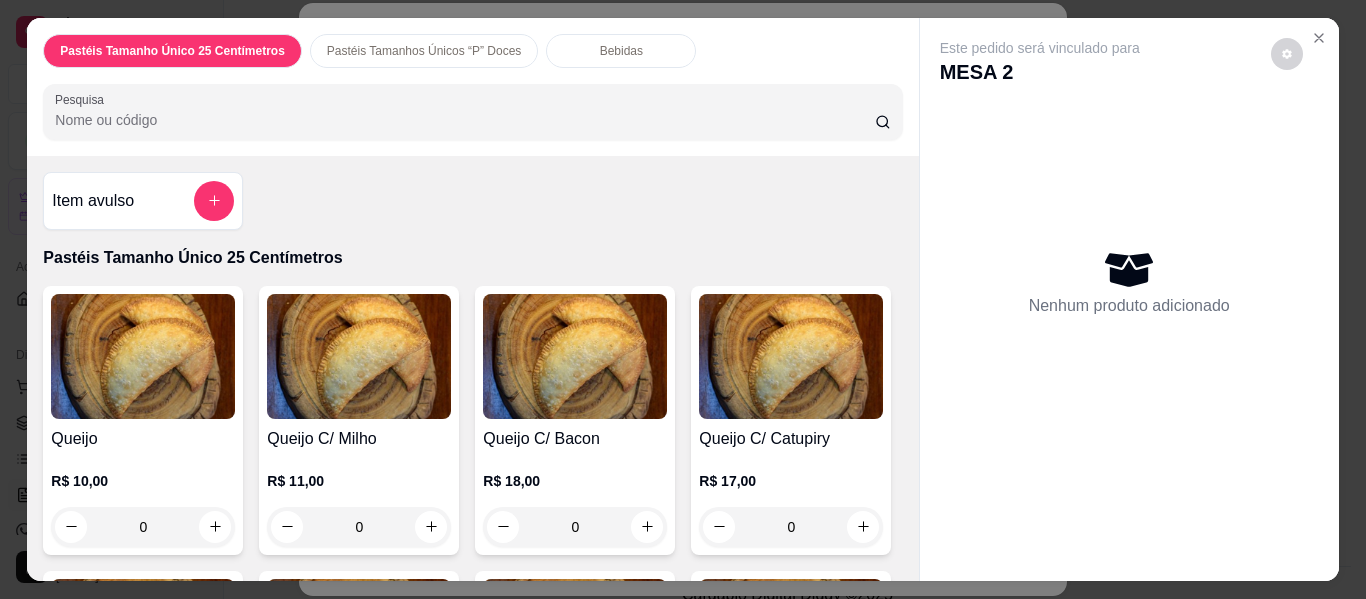 click on "Bebidas" at bounding box center (621, 51) 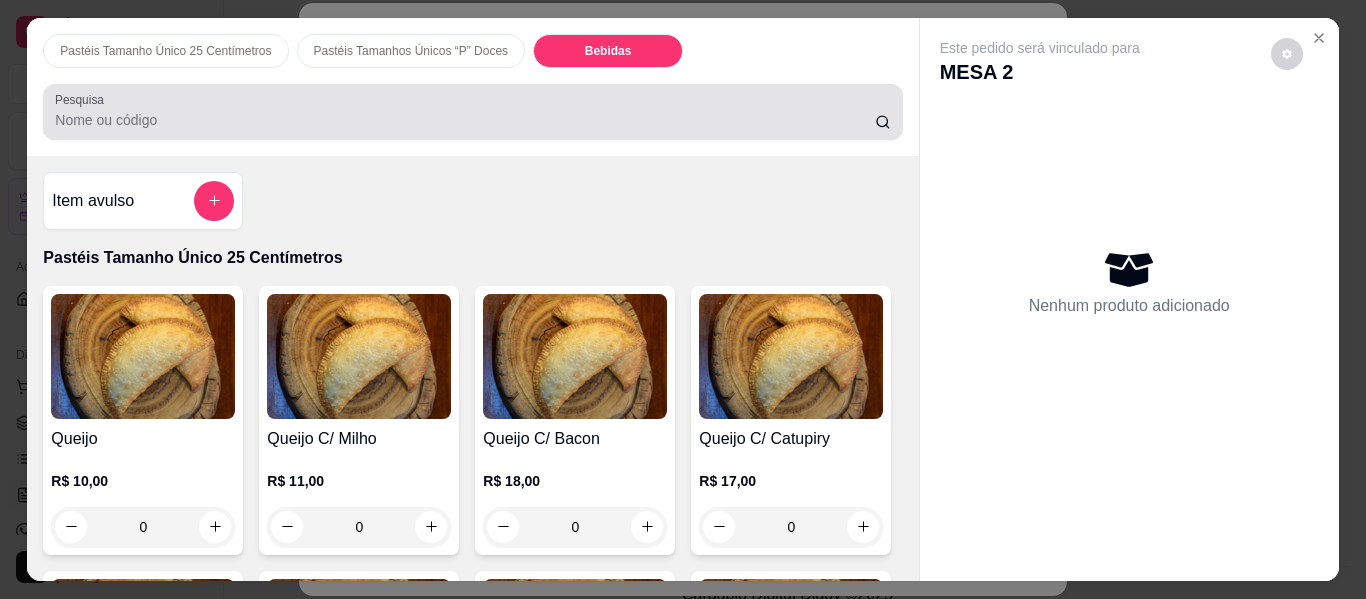 scroll, scrollTop: 4280, scrollLeft: 0, axis: vertical 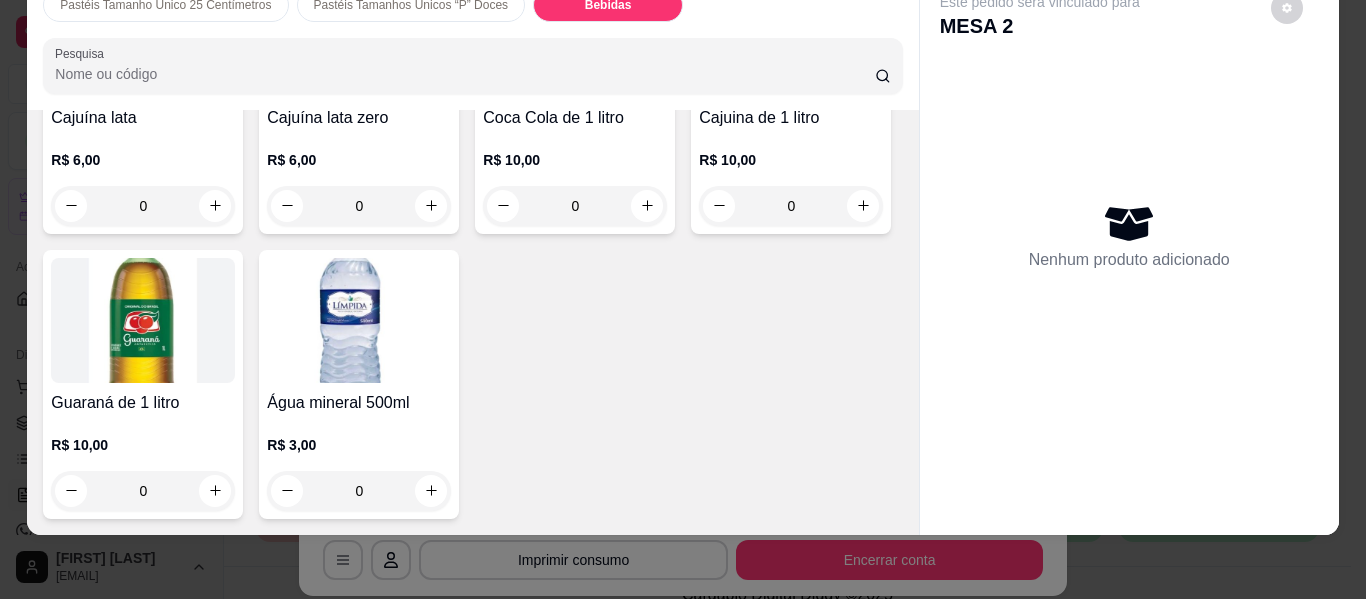 click at bounding box center [359, 320] 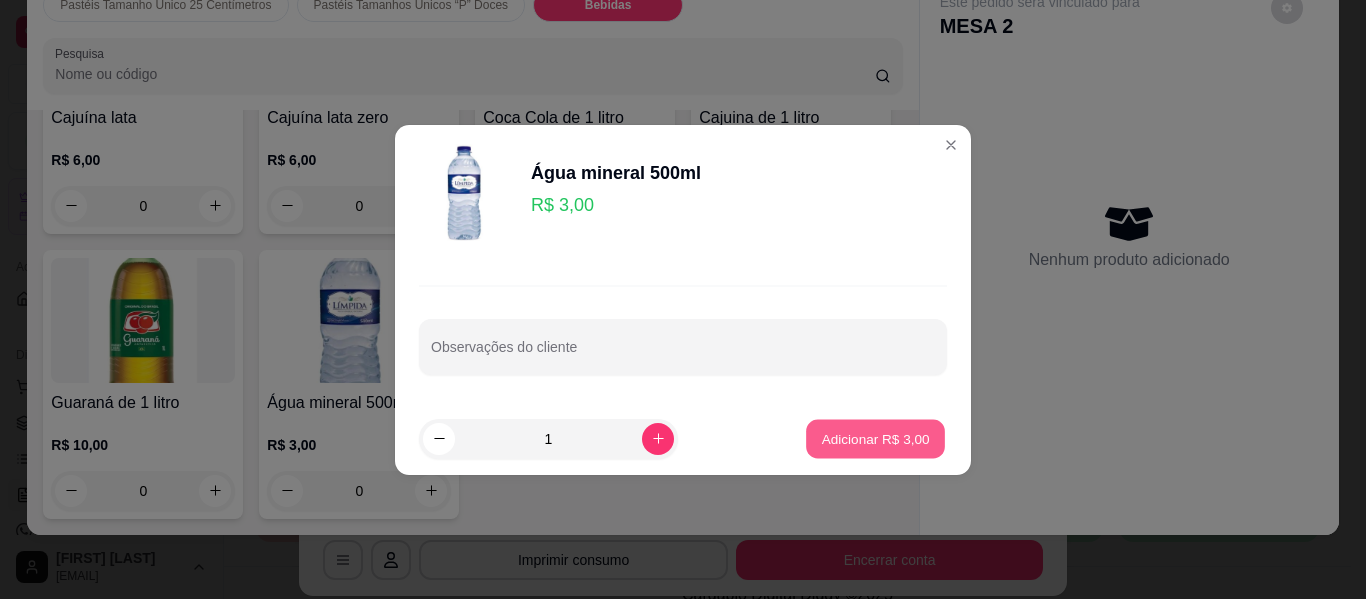 click on "Adicionar   R$ 3,00" at bounding box center (875, 438) 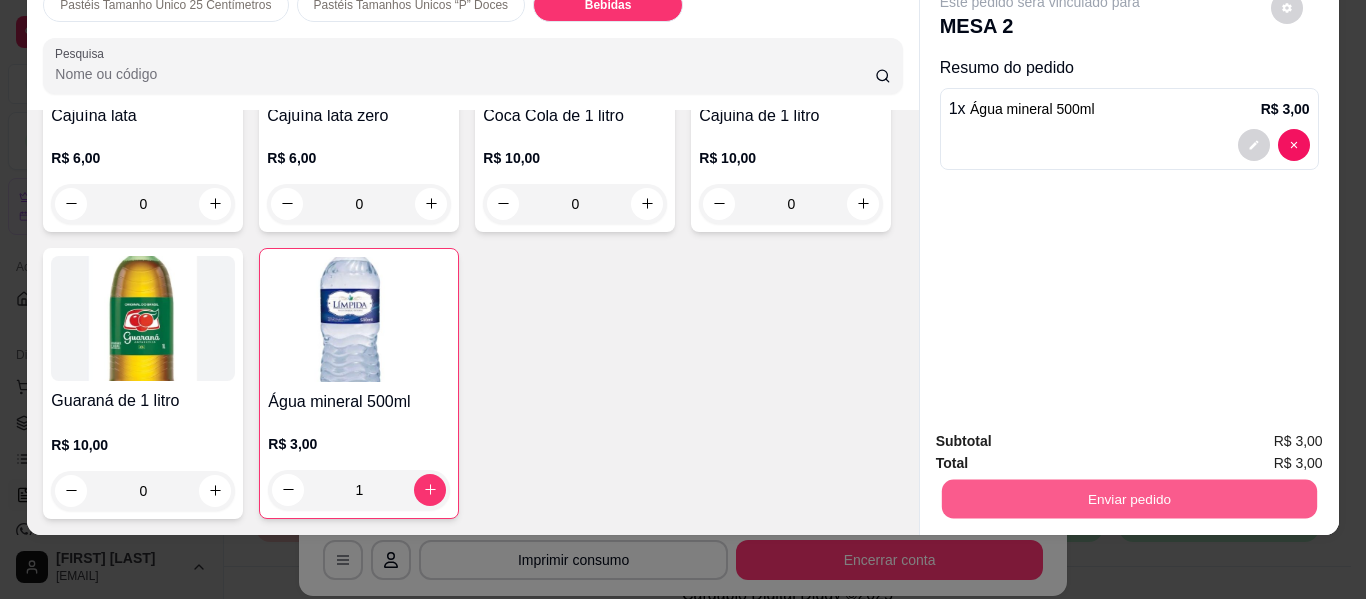 click on "Enviar pedido" at bounding box center (1128, 499) 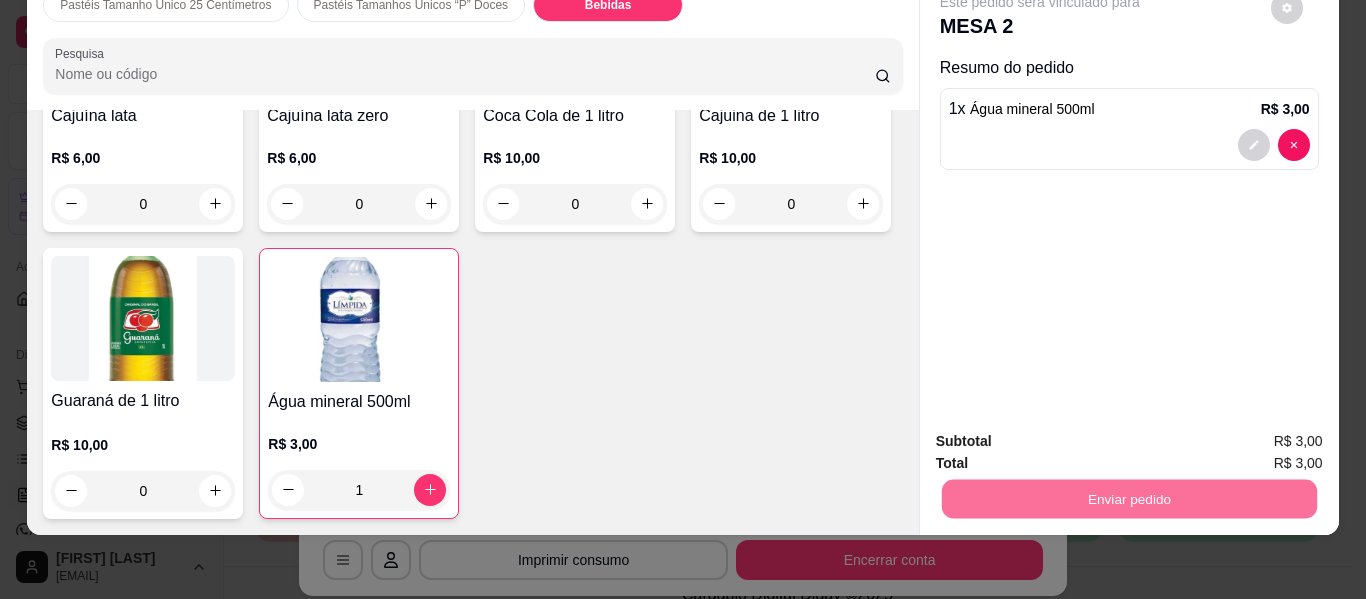 click on "Não registrar e enviar pedido" at bounding box center (1063, 434) 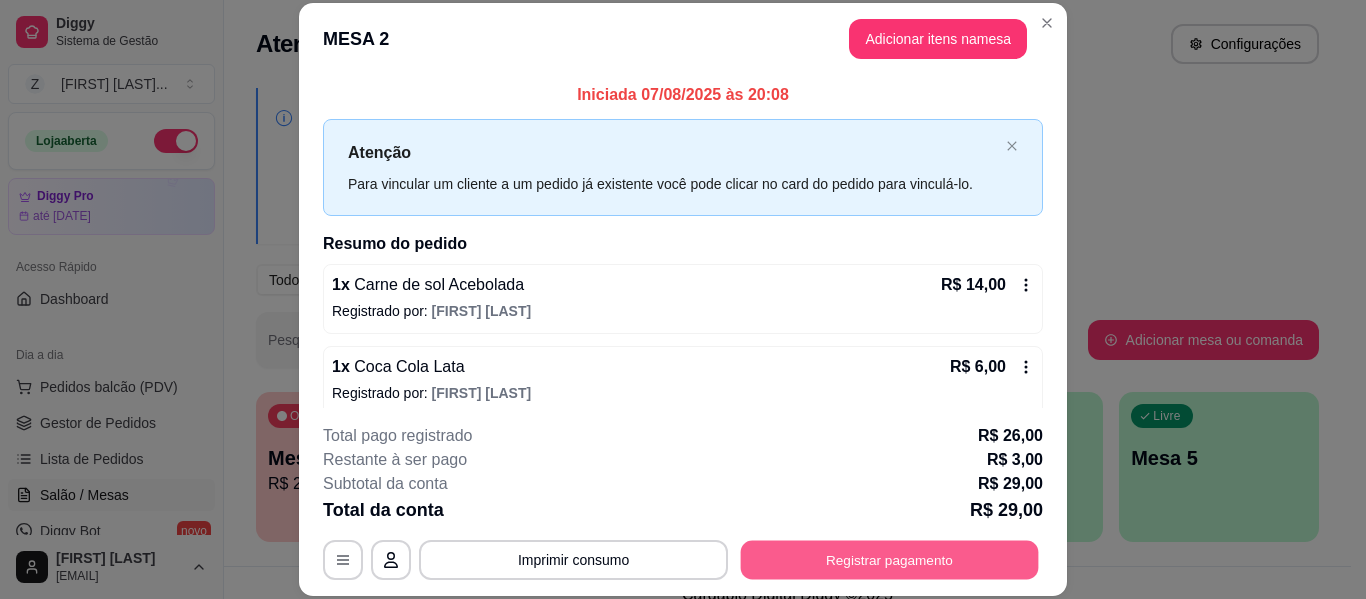click on "Registrar pagamento" at bounding box center [890, 560] 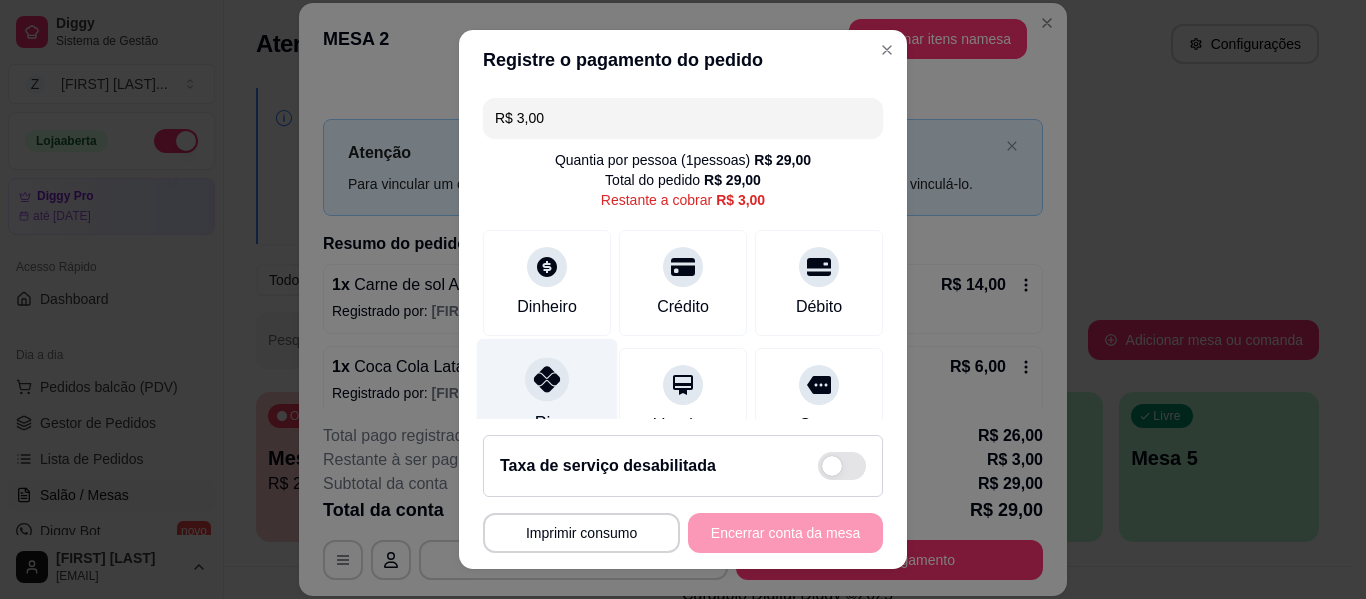 click 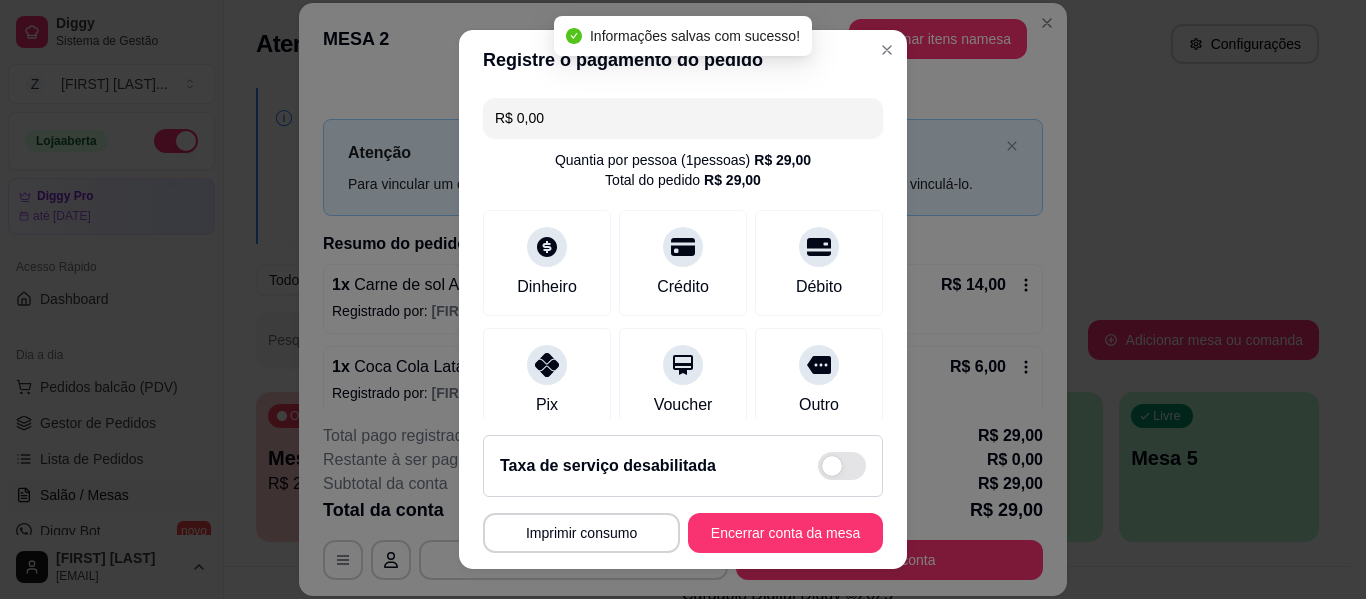 type on "R$ 0,00" 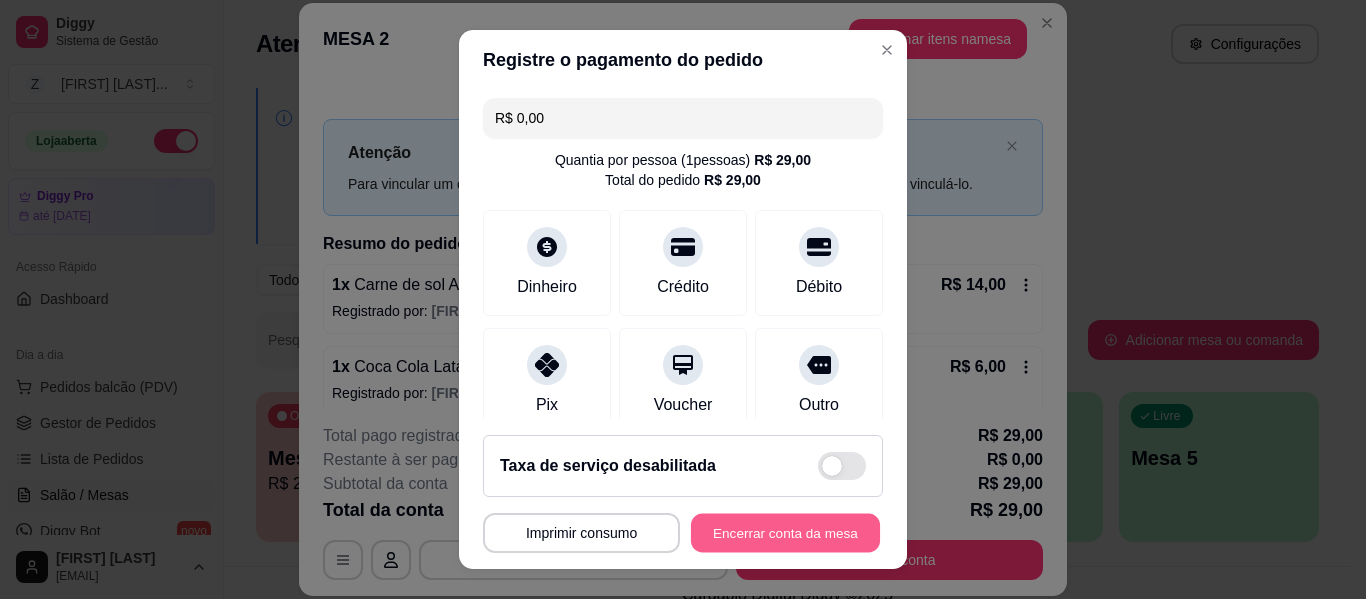 click on "Encerrar conta da mesa" at bounding box center [785, 533] 